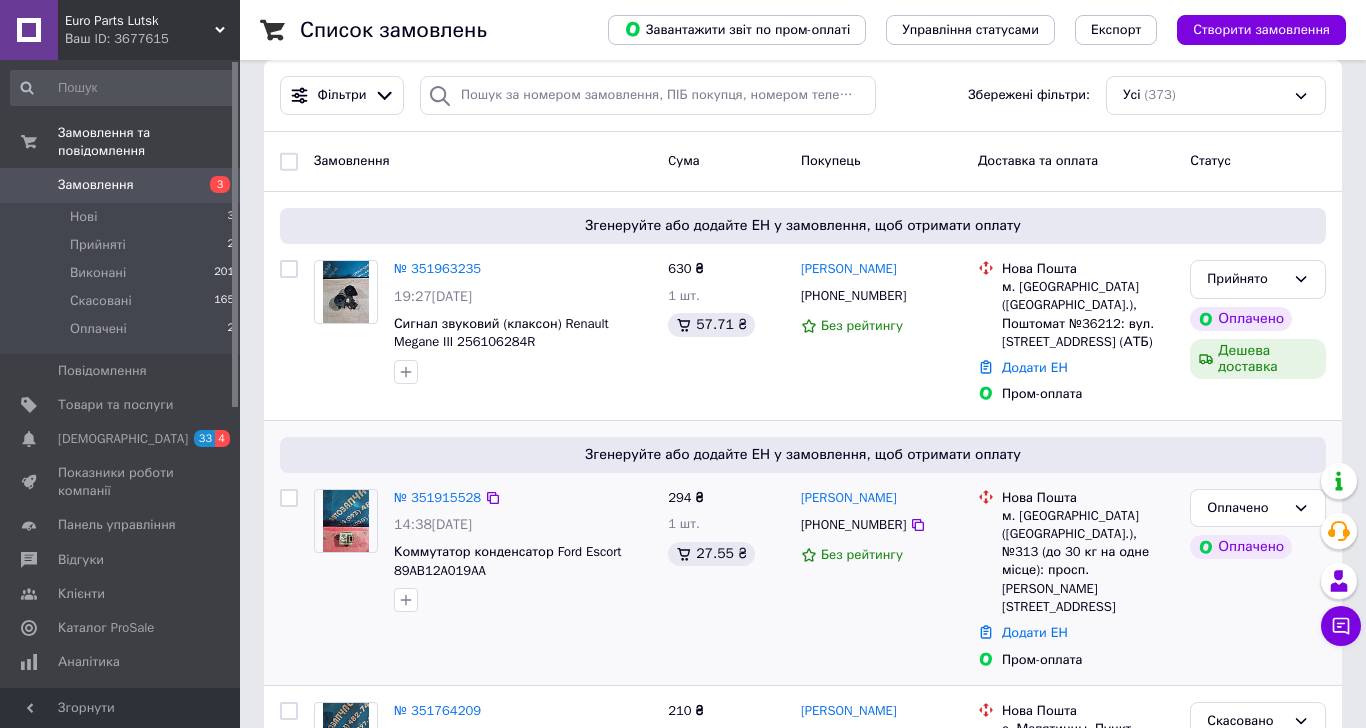 scroll, scrollTop: 200, scrollLeft: 0, axis: vertical 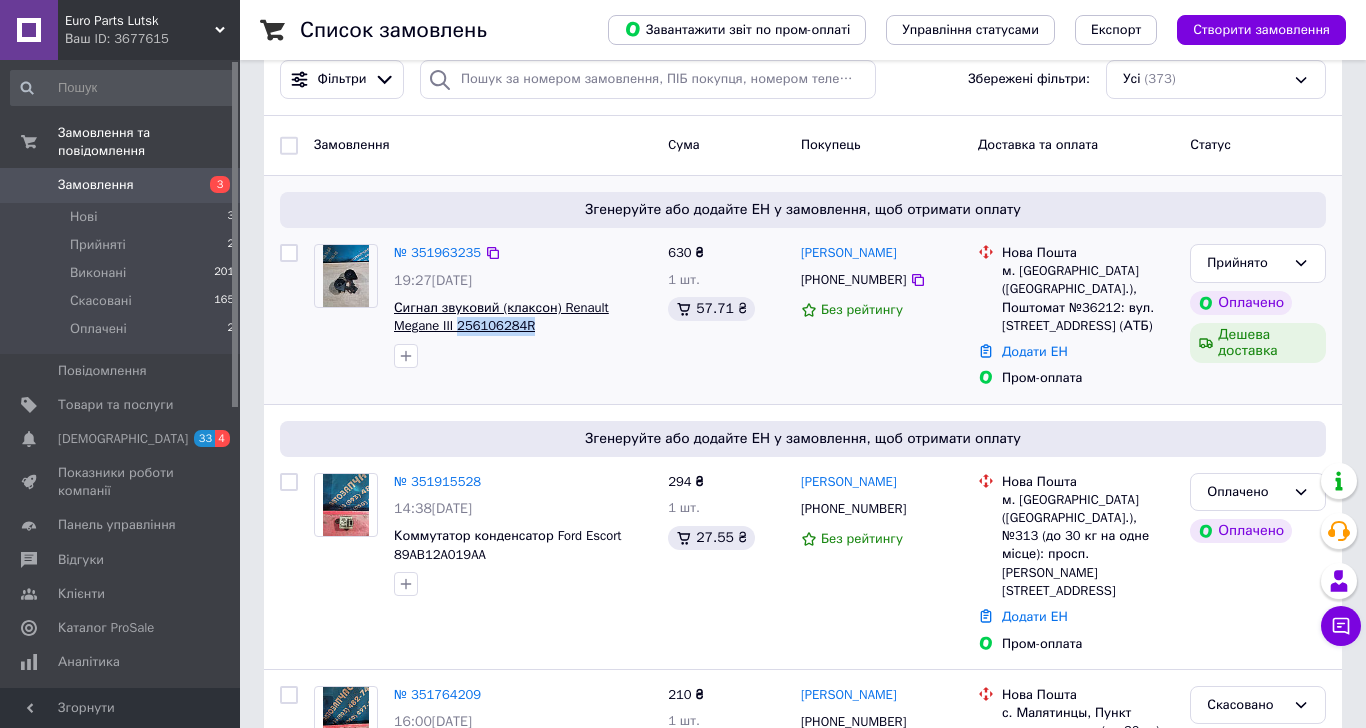 drag, startPoint x: 543, startPoint y: 328, endPoint x: 460, endPoint y: 328, distance: 83 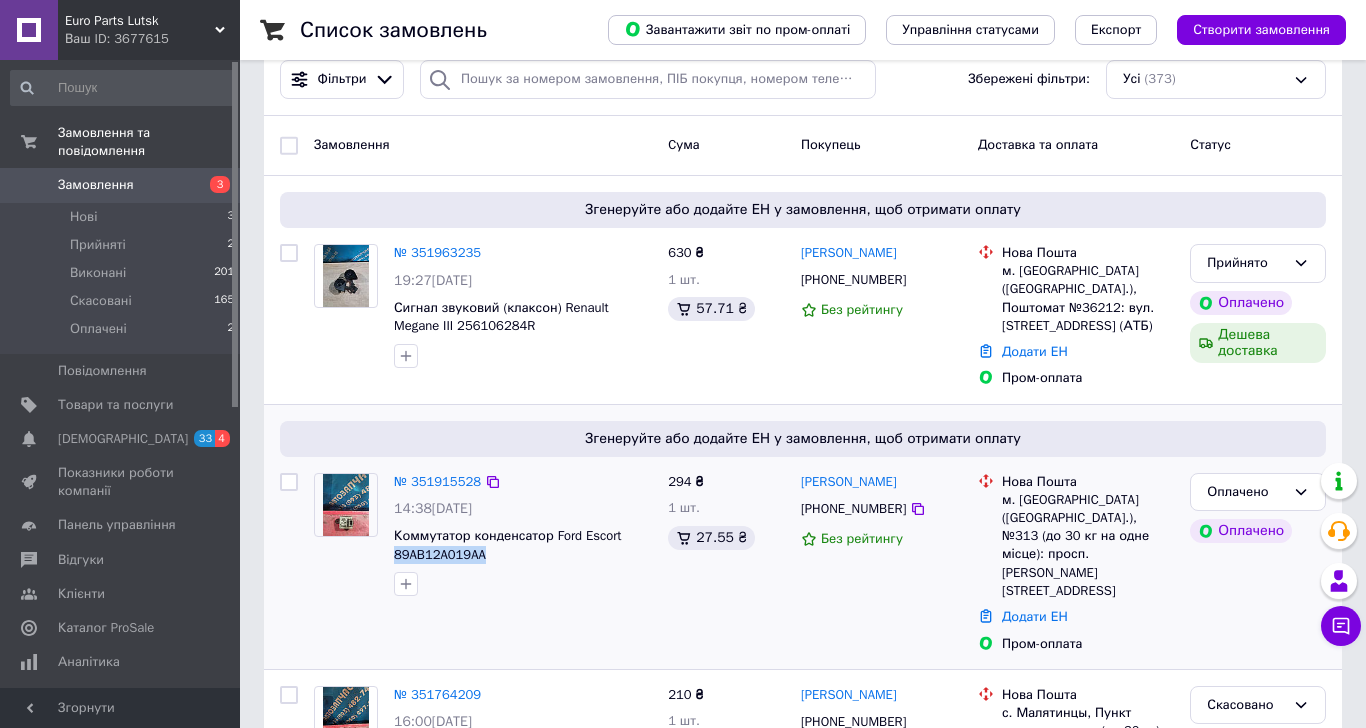 drag, startPoint x: 501, startPoint y: 542, endPoint x: 391, endPoint y: 546, distance: 110.0727 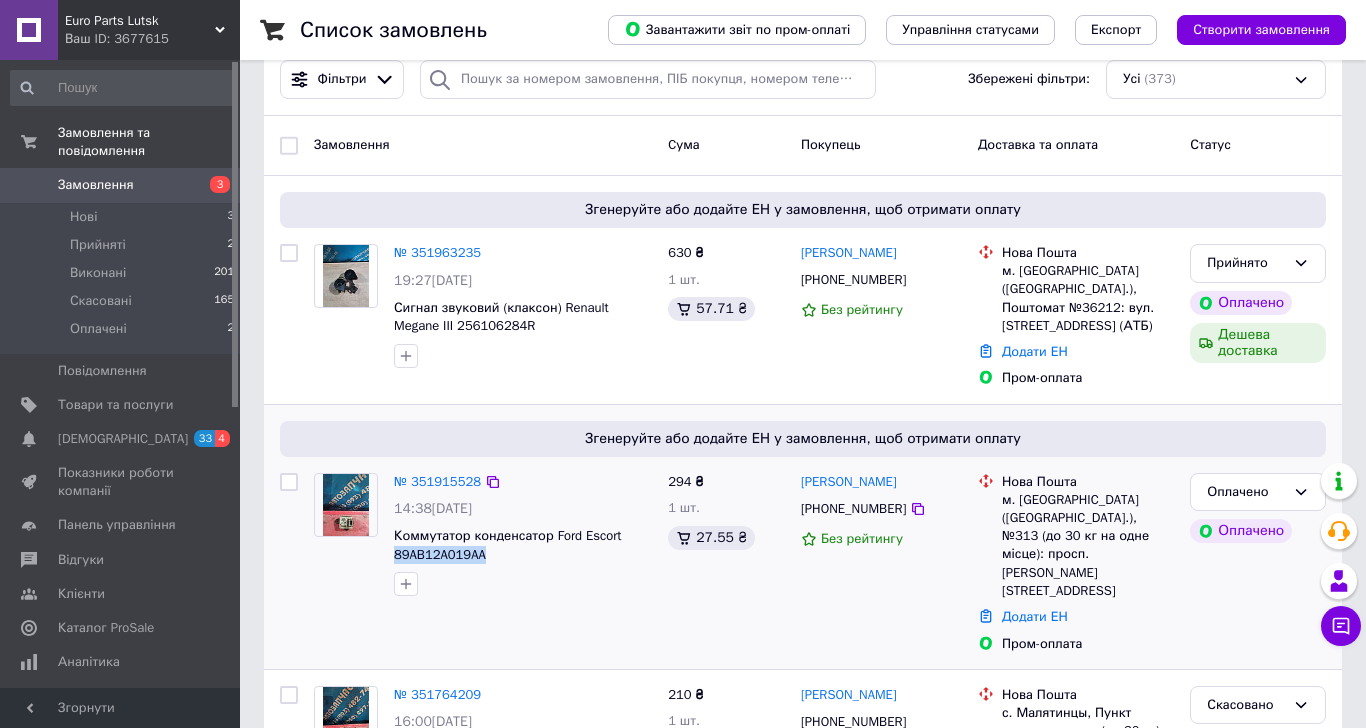 copy on "89AB12A019AA" 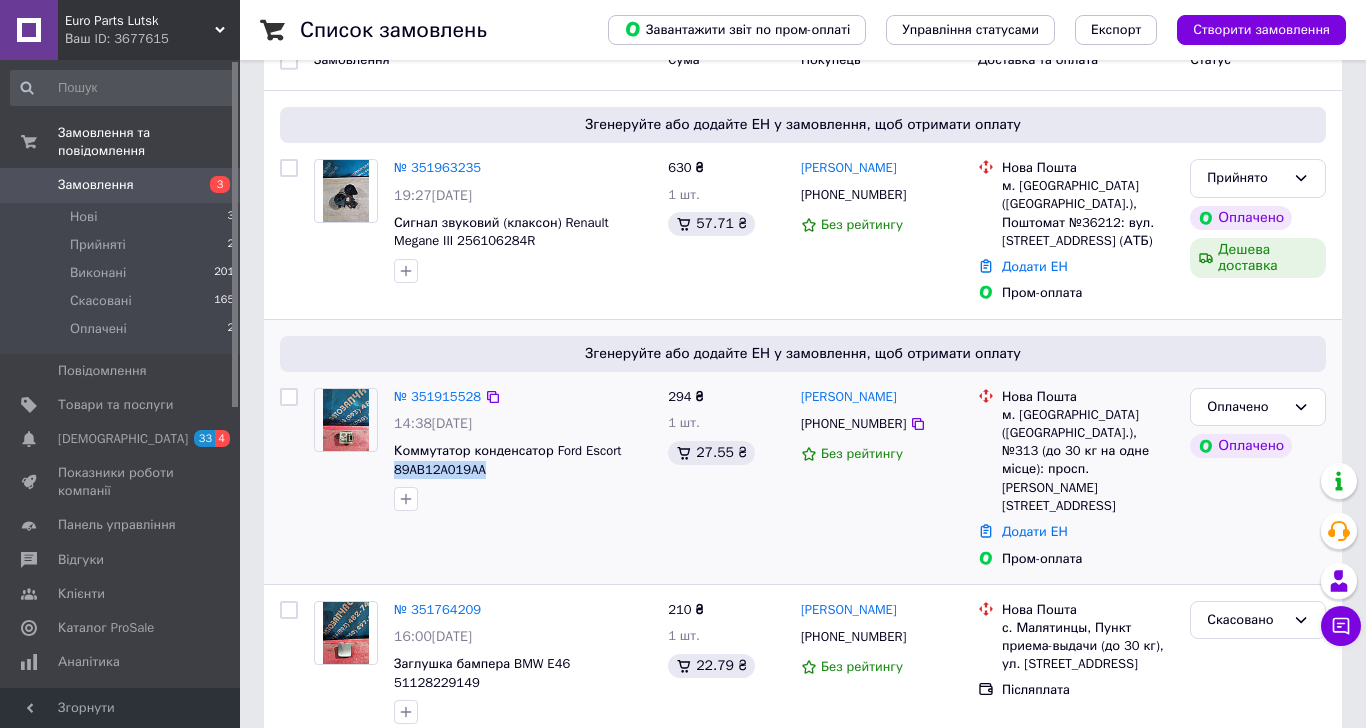 scroll, scrollTop: 400, scrollLeft: 0, axis: vertical 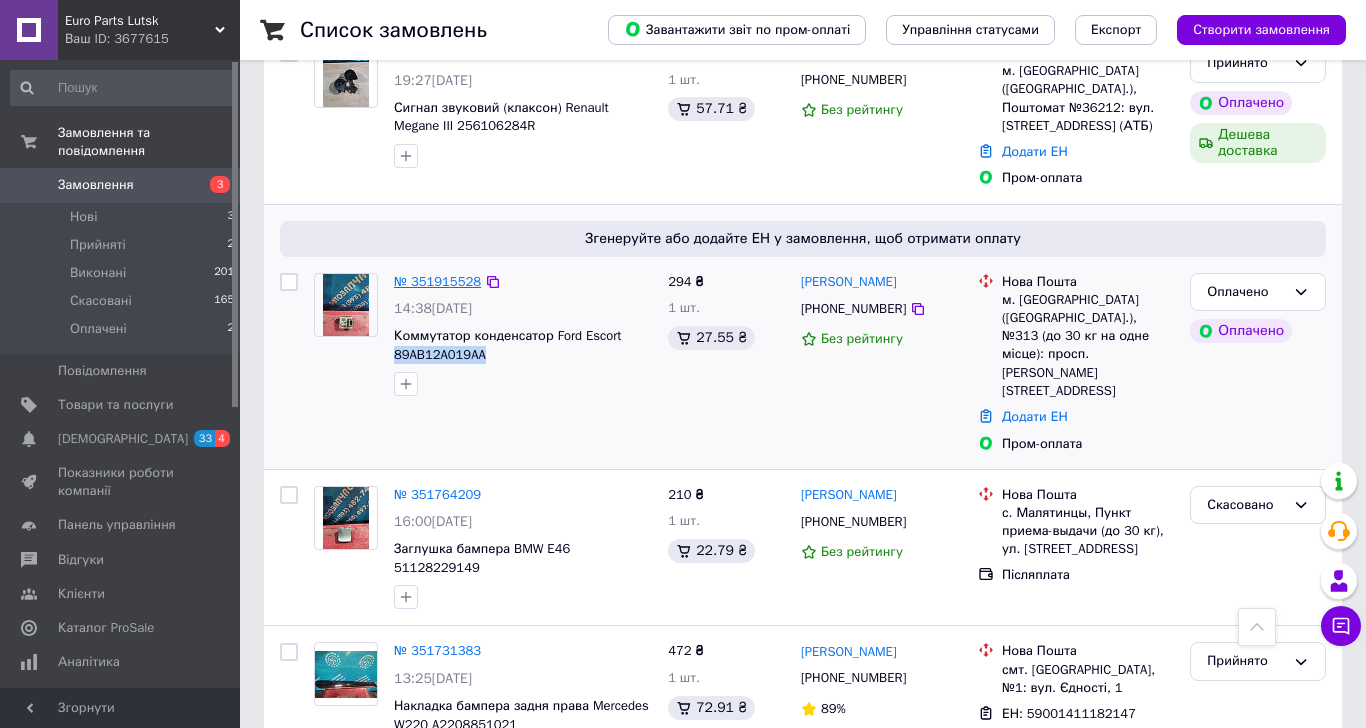 click on "№ 351915528" at bounding box center [437, 281] 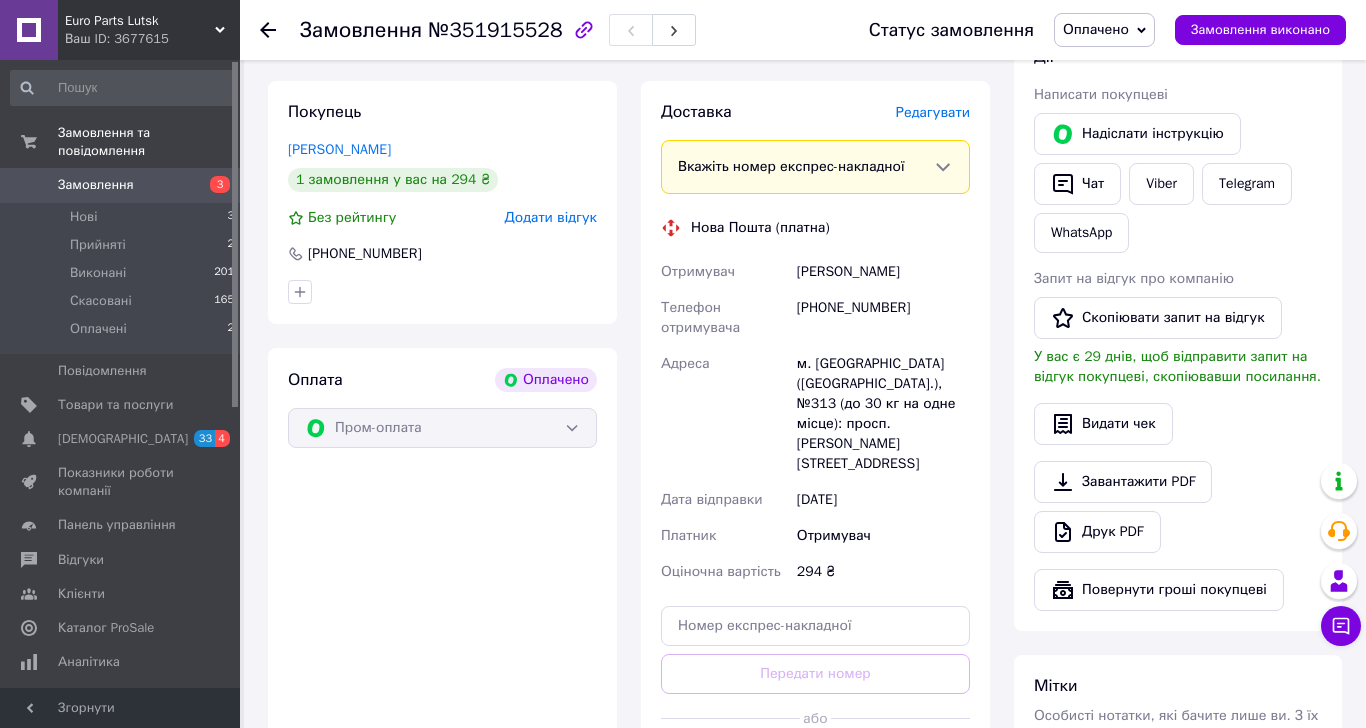 scroll, scrollTop: 800, scrollLeft: 0, axis: vertical 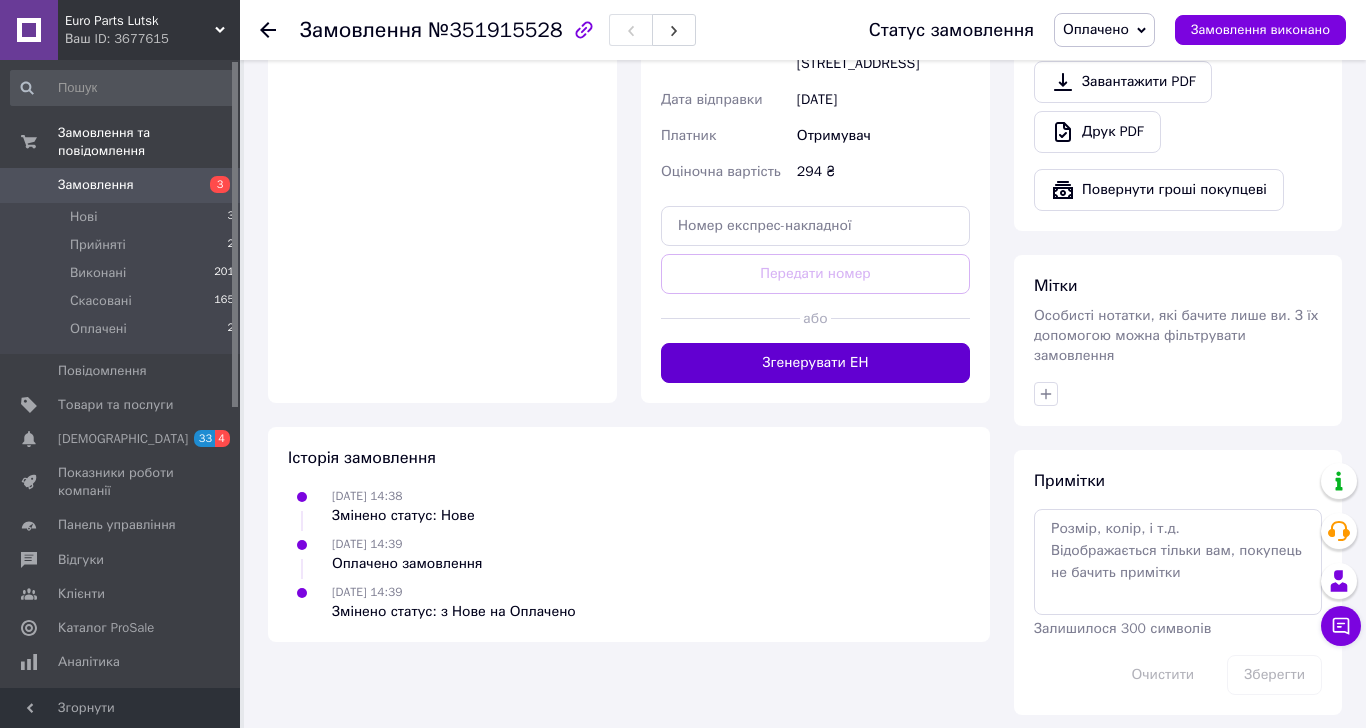 click on "Згенерувати ЕН" at bounding box center (815, 363) 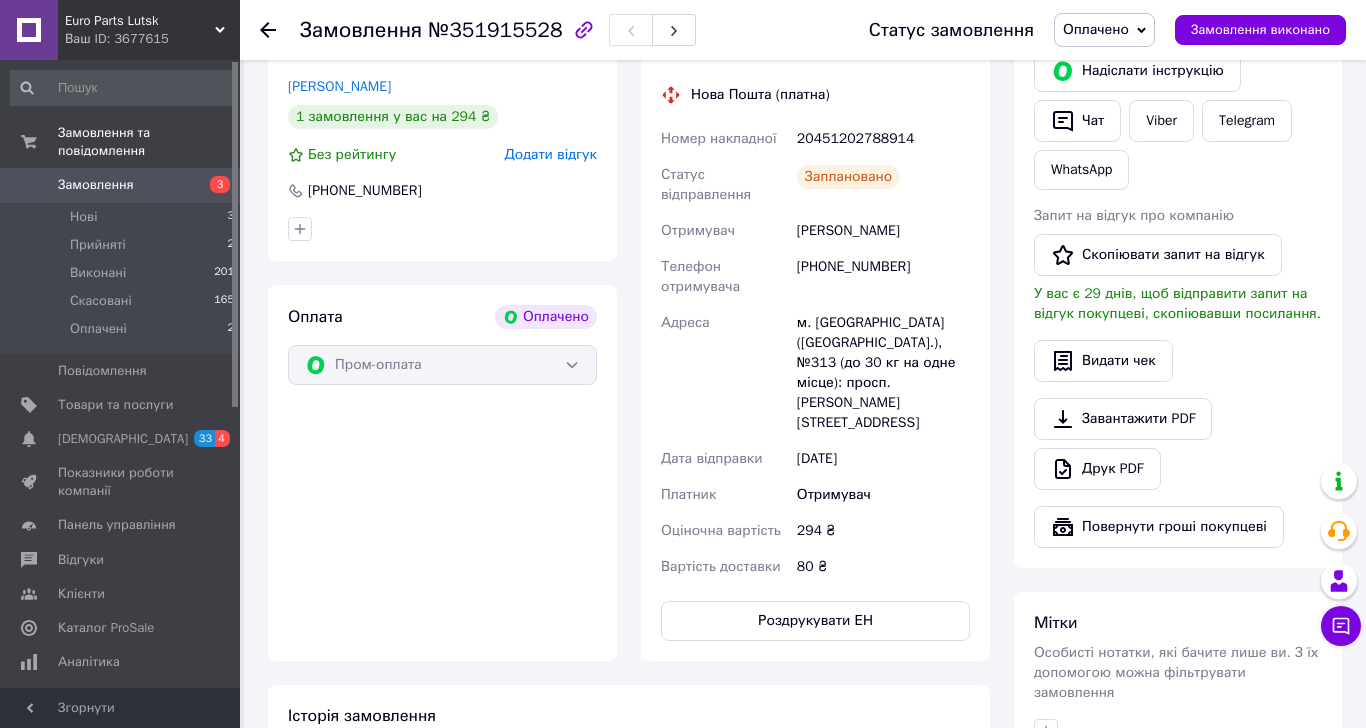 scroll, scrollTop: 400, scrollLeft: 0, axis: vertical 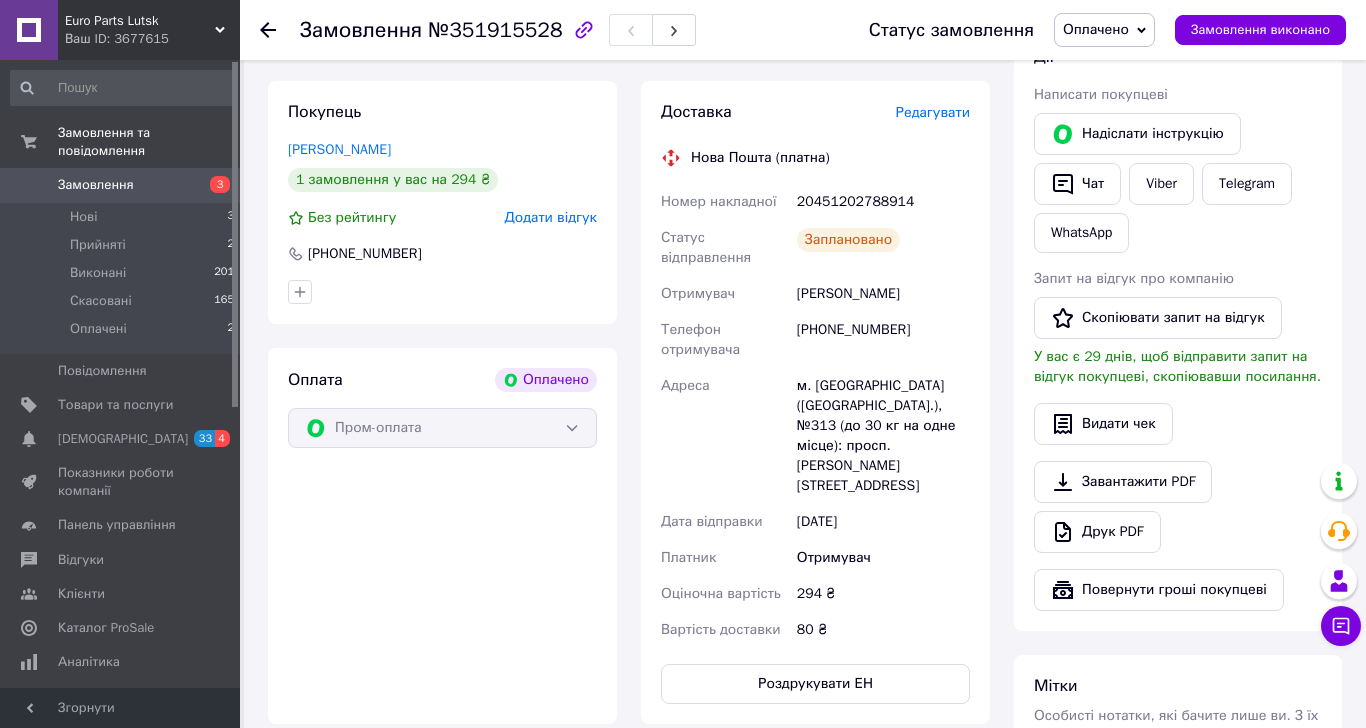 click on "20451202788914" at bounding box center (883, 202) 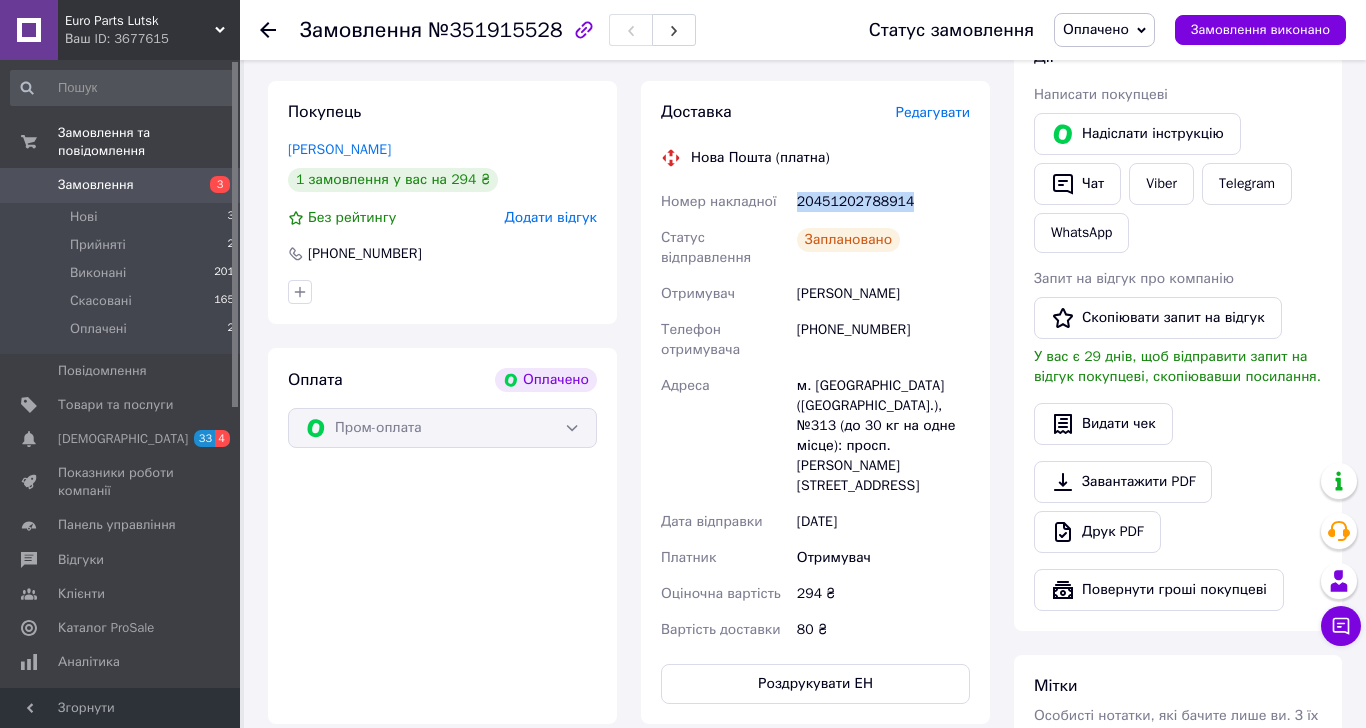 click on "20451202788914" at bounding box center [883, 202] 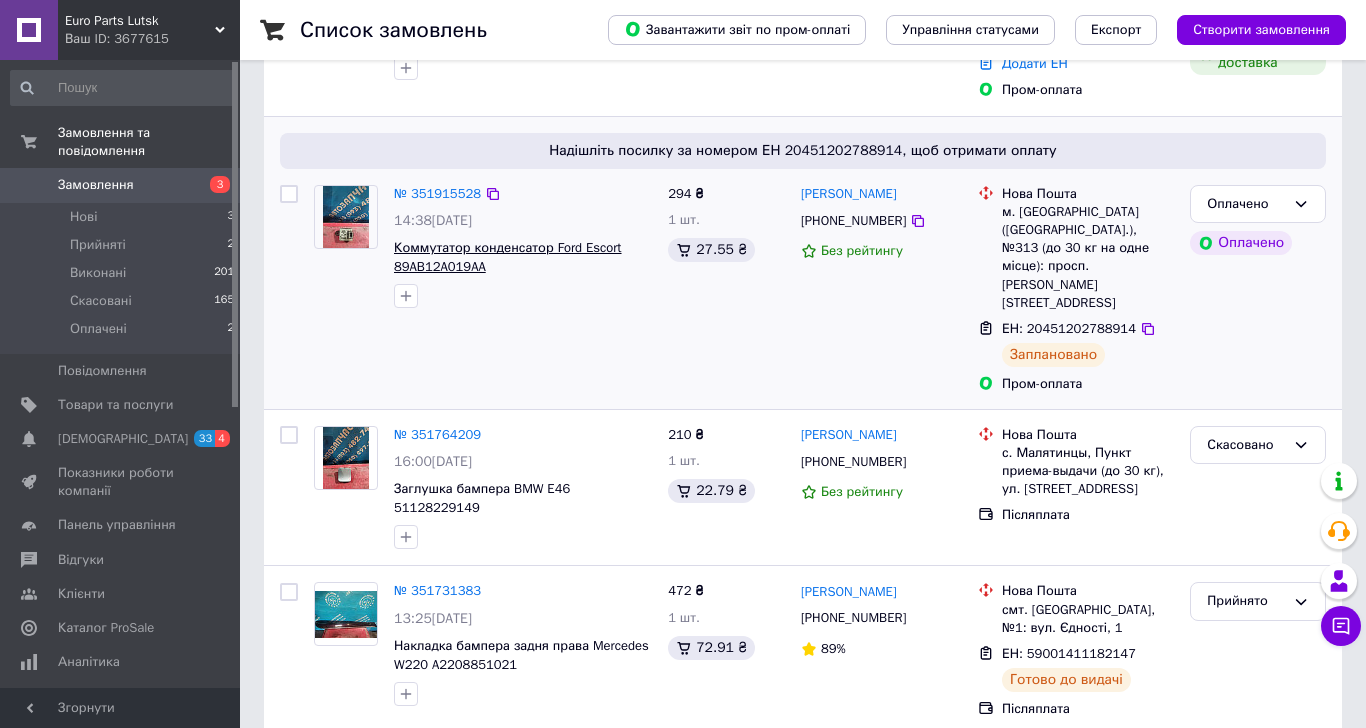 scroll, scrollTop: 500, scrollLeft: 0, axis: vertical 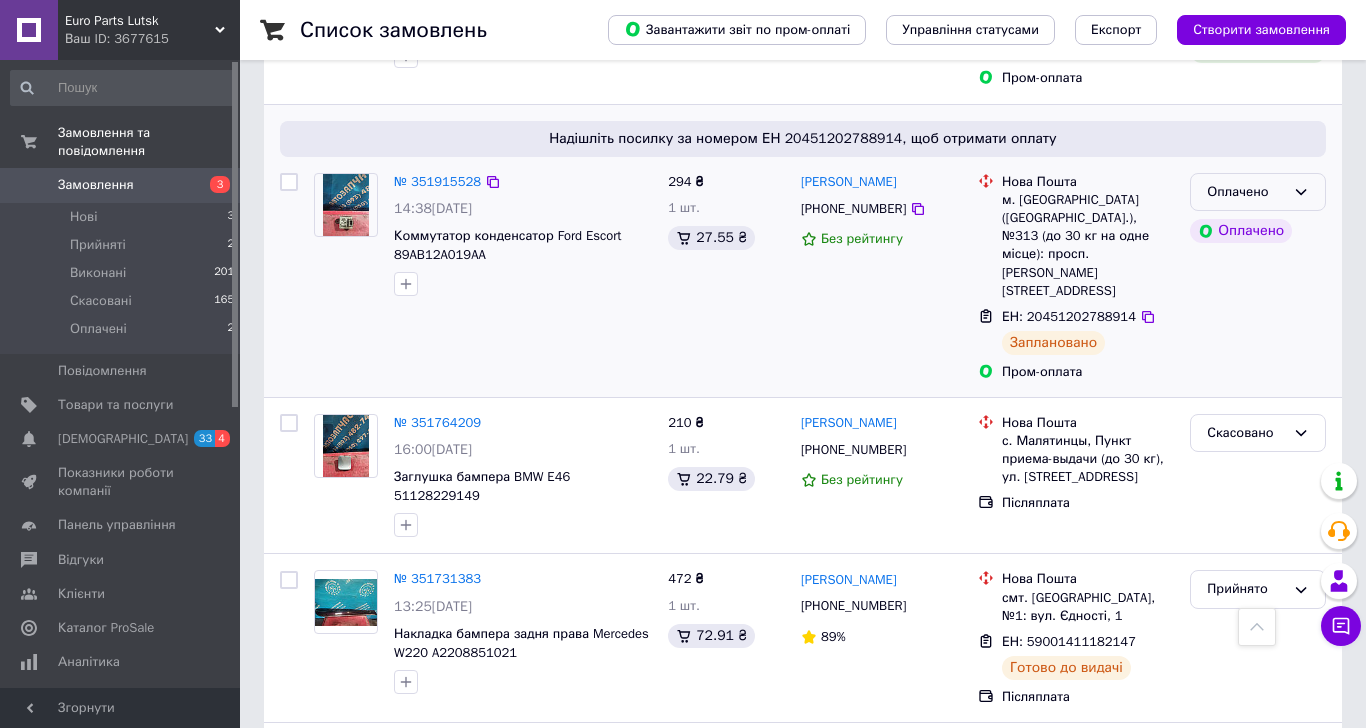 click on "Оплачено" at bounding box center (1246, 192) 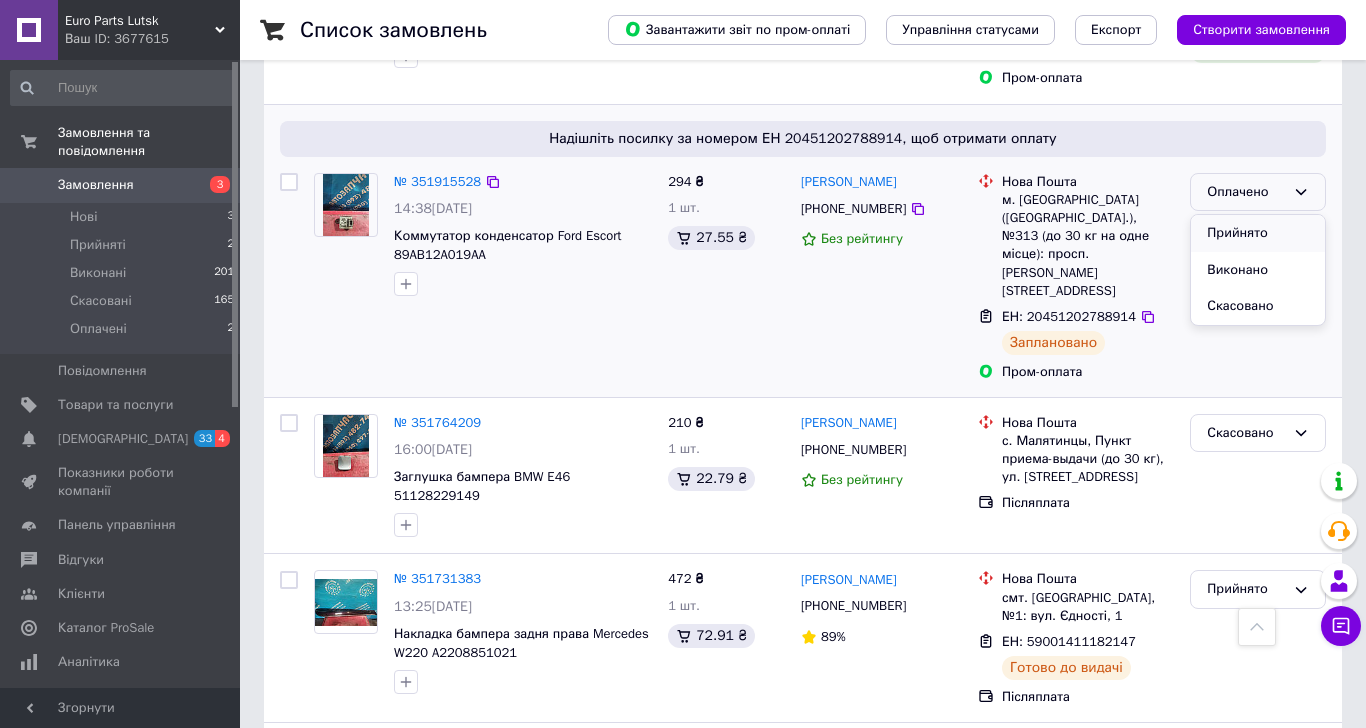 click on "Прийнято" at bounding box center [1258, 233] 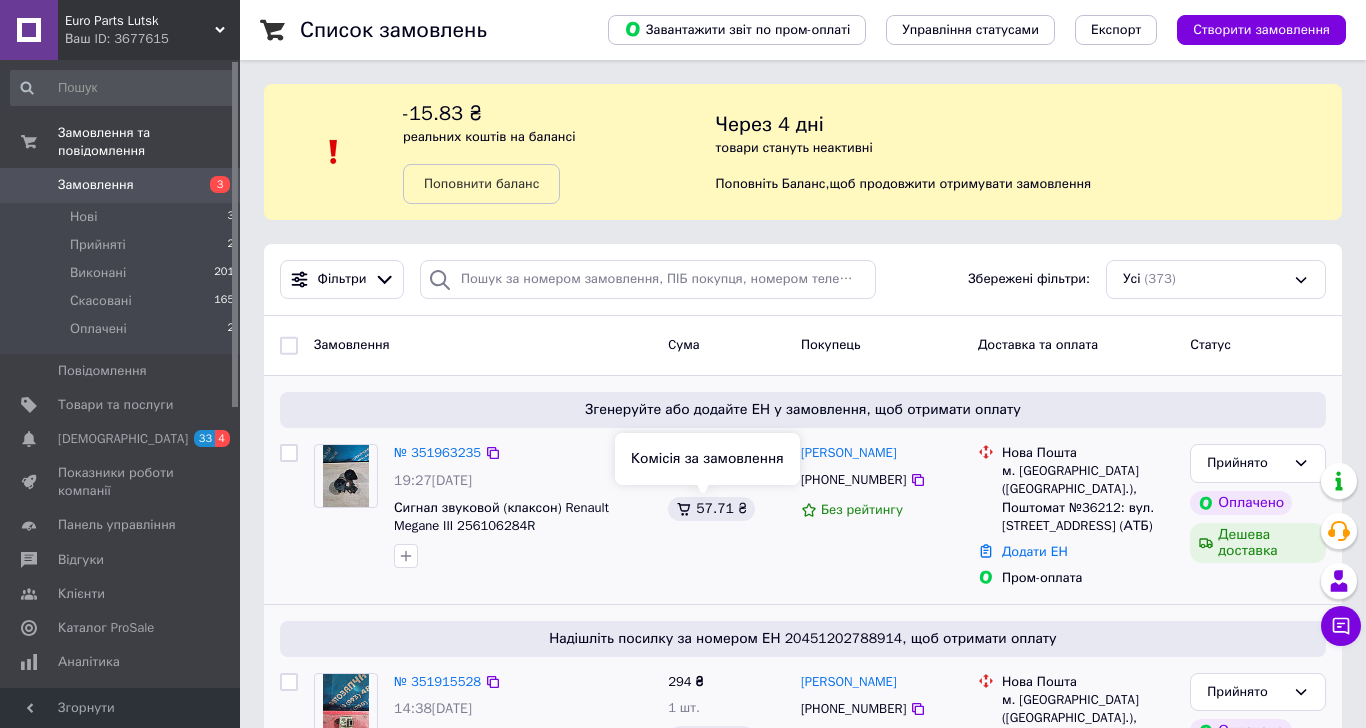 scroll, scrollTop: 300, scrollLeft: 0, axis: vertical 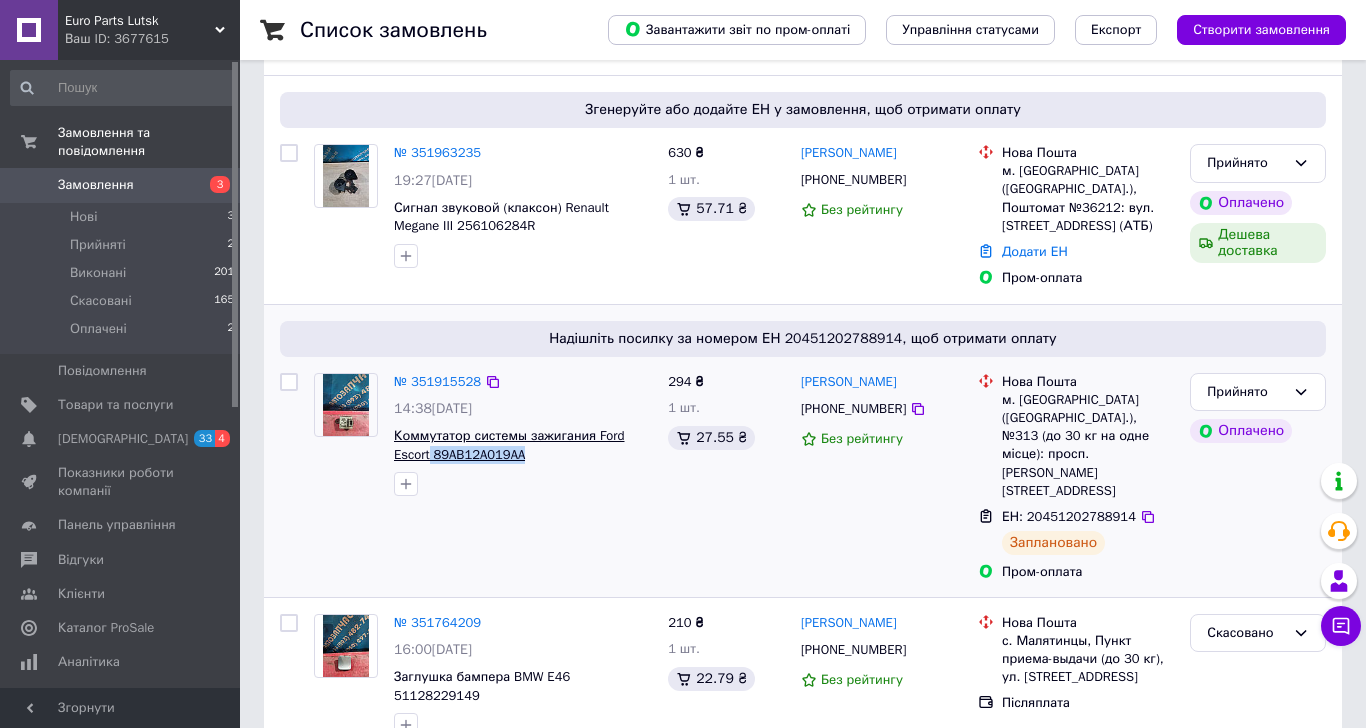 drag, startPoint x: 528, startPoint y: 435, endPoint x: 430, endPoint y: 439, distance: 98.0816 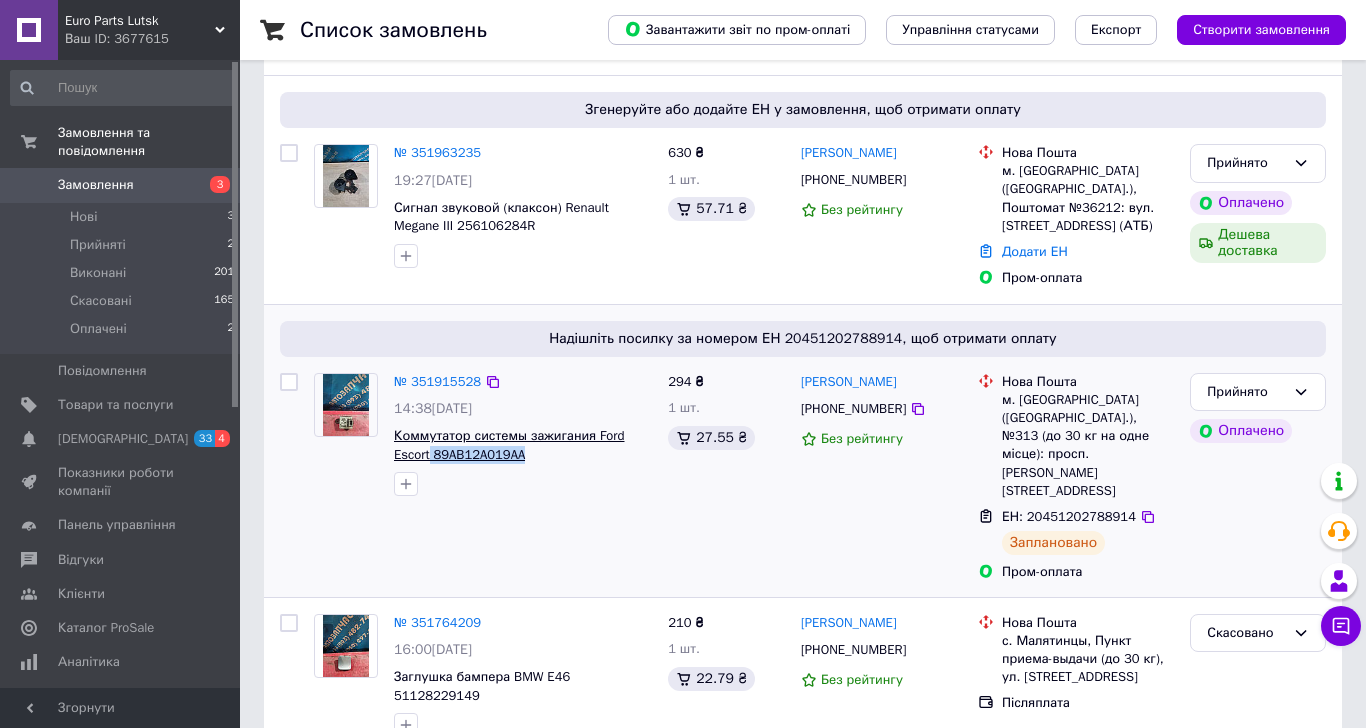 copy on "89AB12A019AA" 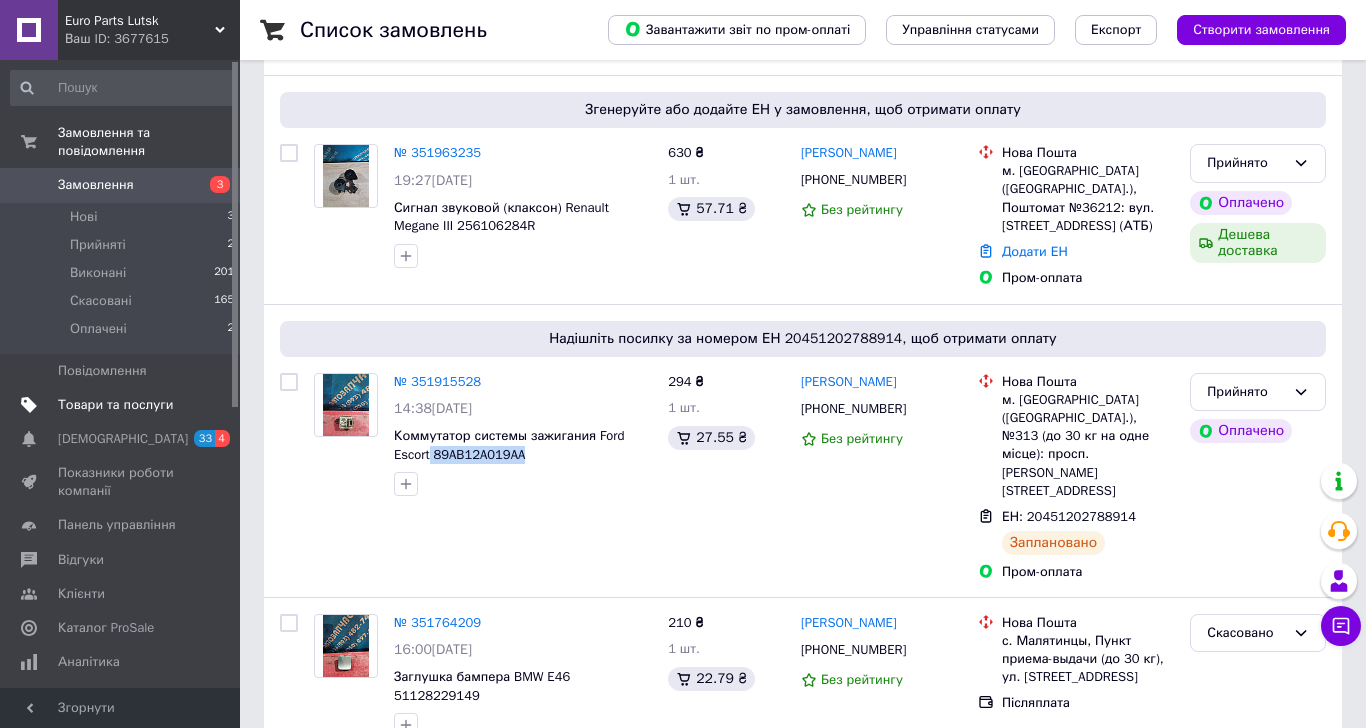click at bounding box center (212, 405) 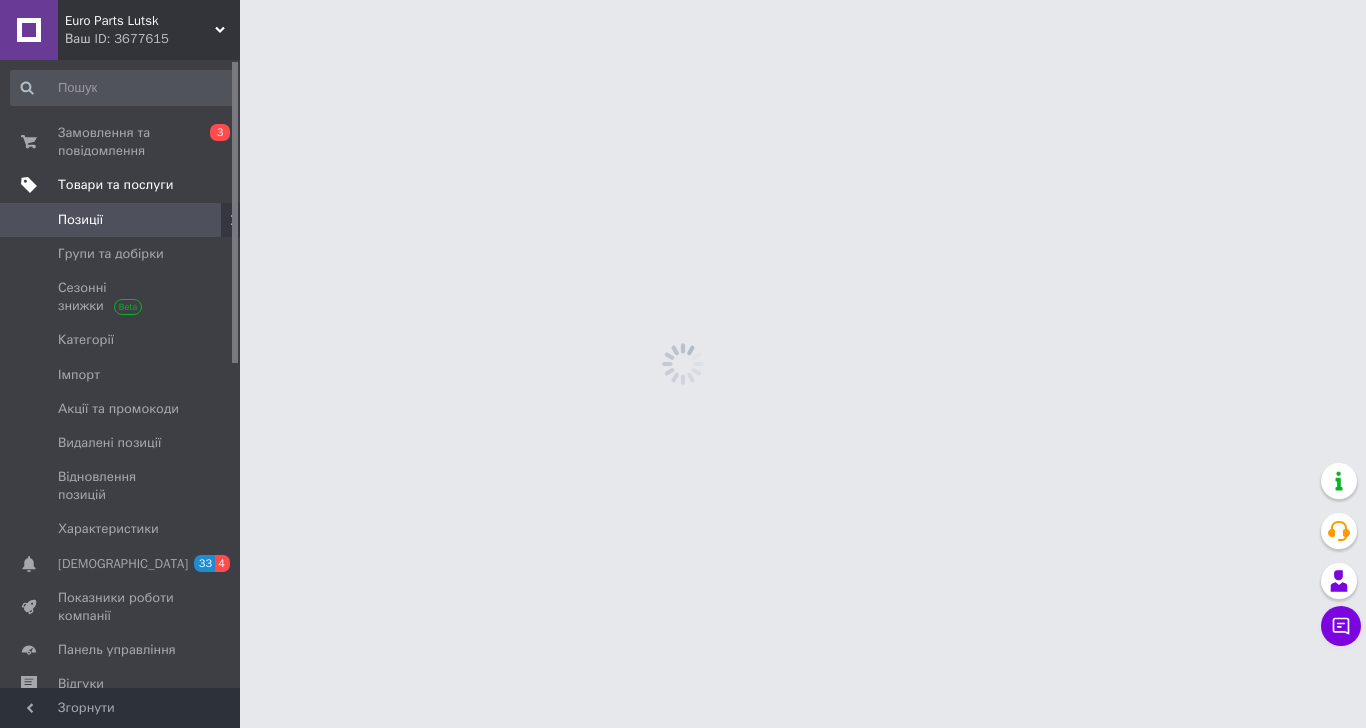scroll, scrollTop: 0, scrollLeft: 0, axis: both 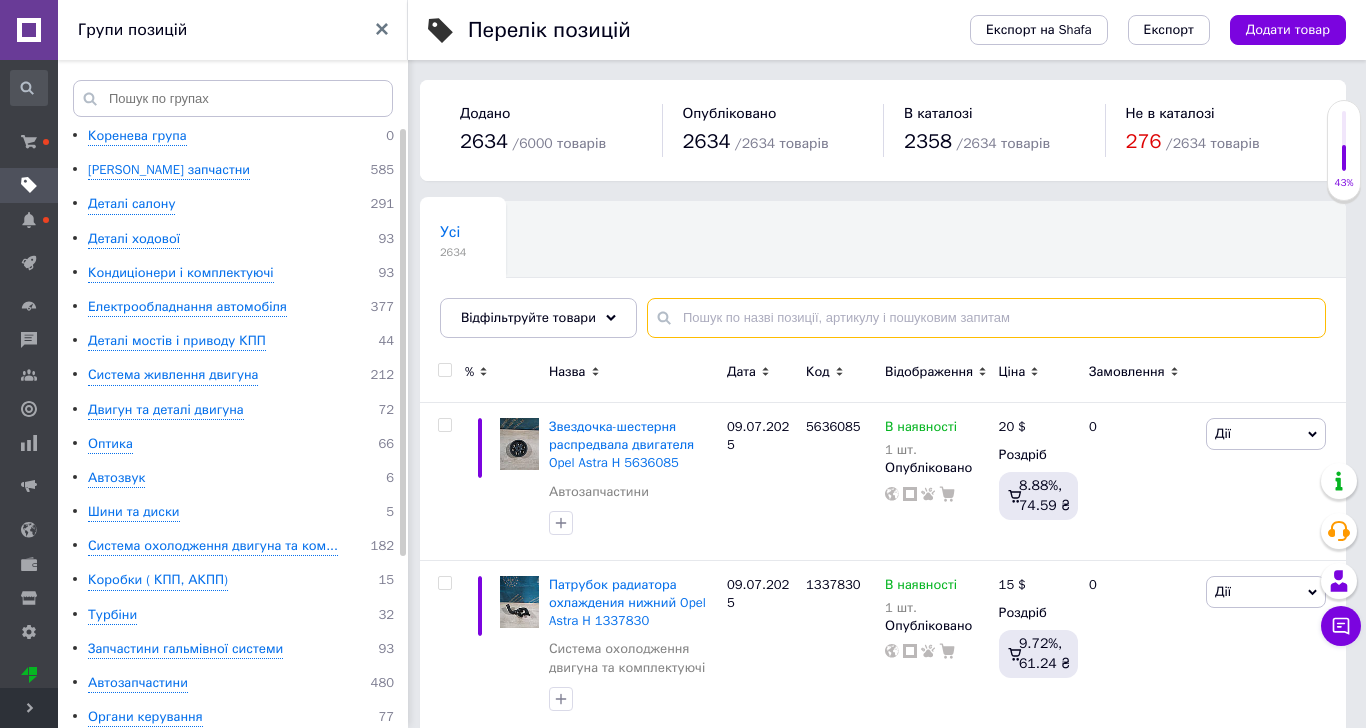 paste on "89AB12A019AA" 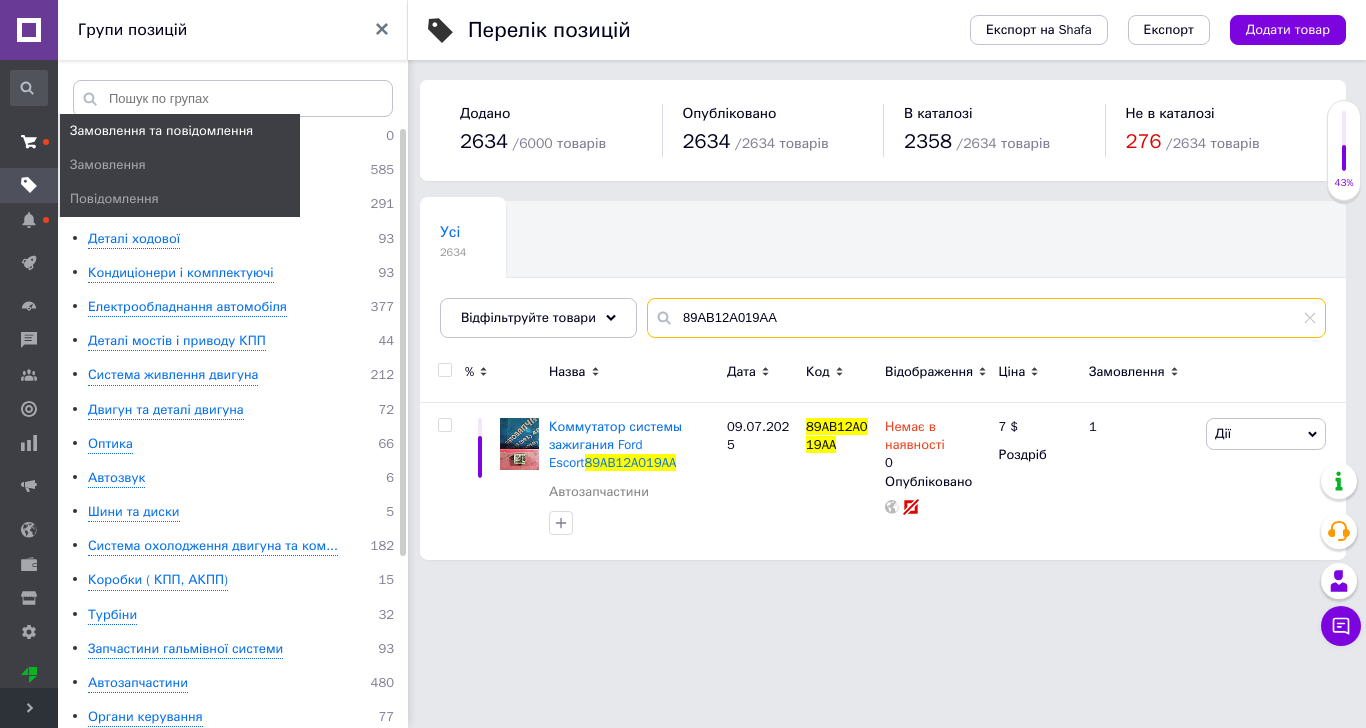 type on "89AB12A019AA" 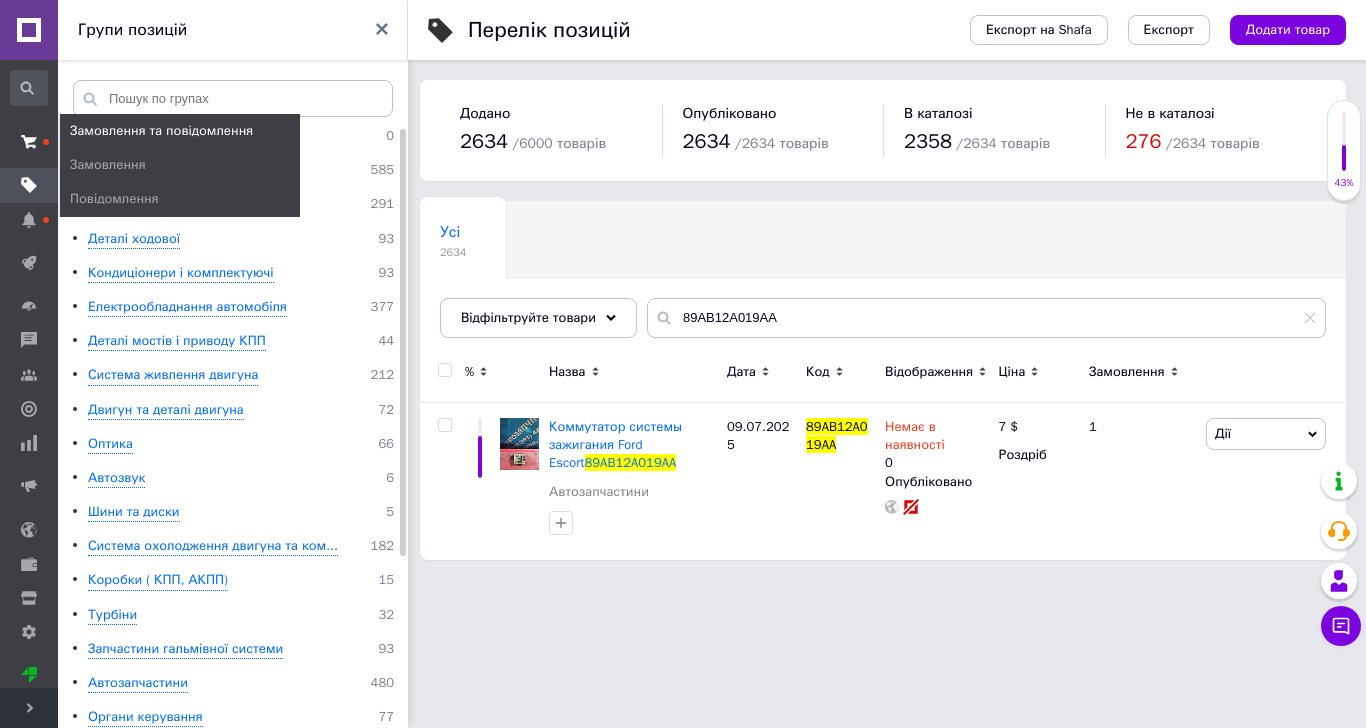 click 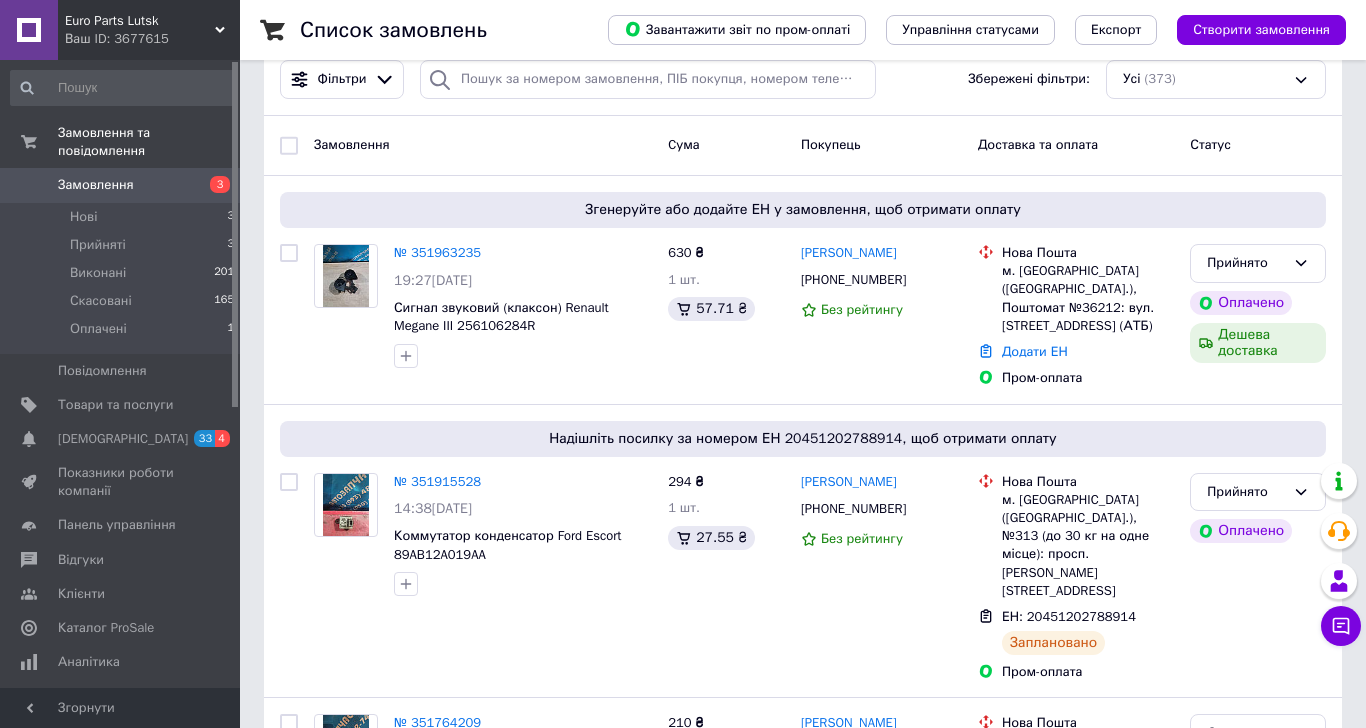 scroll, scrollTop: 0, scrollLeft: 0, axis: both 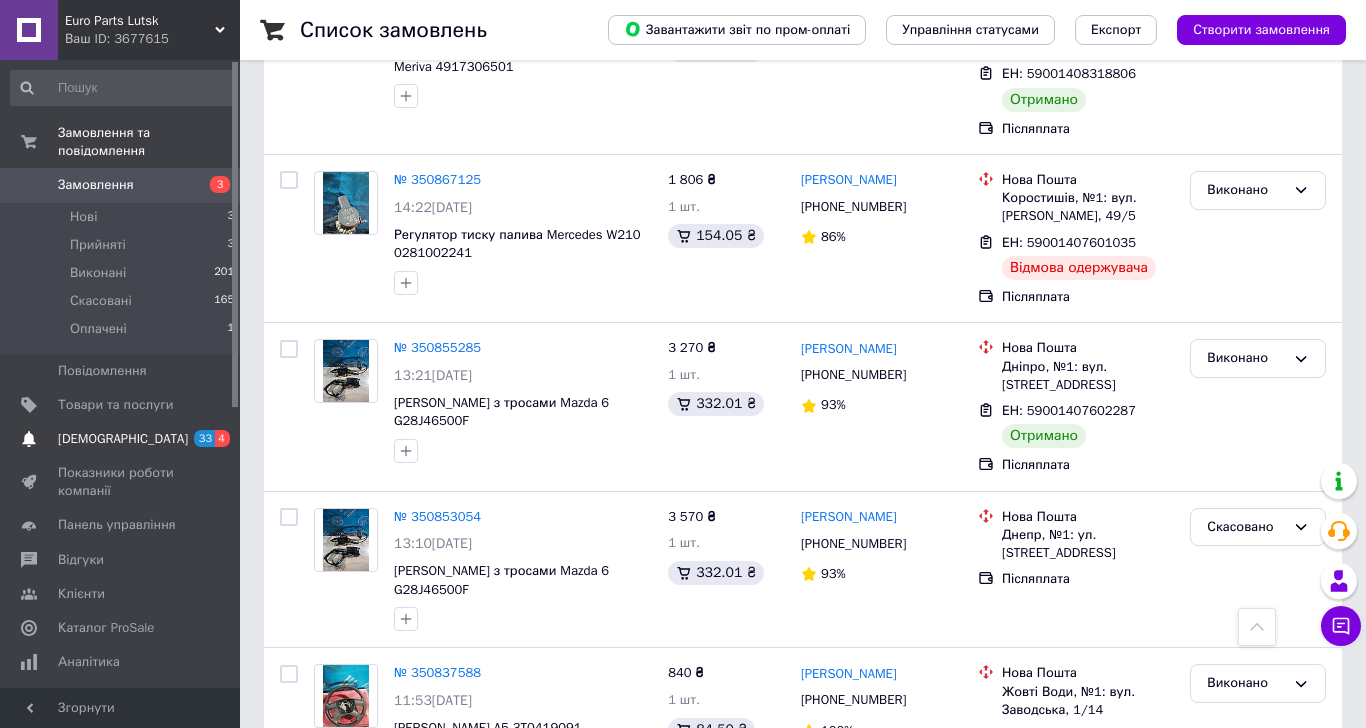 click on "[DEMOGRAPHIC_DATA]" at bounding box center (121, 439) 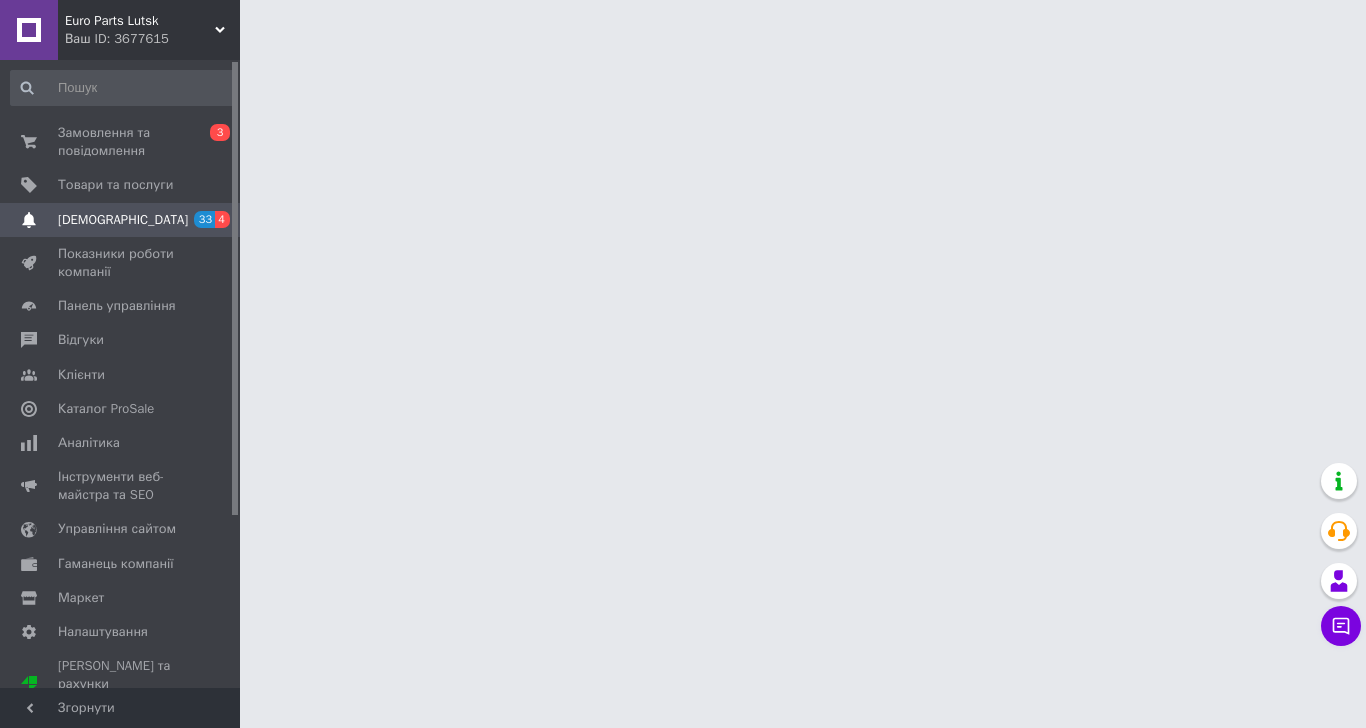 scroll, scrollTop: 0, scrollLeft: 0, axis: both 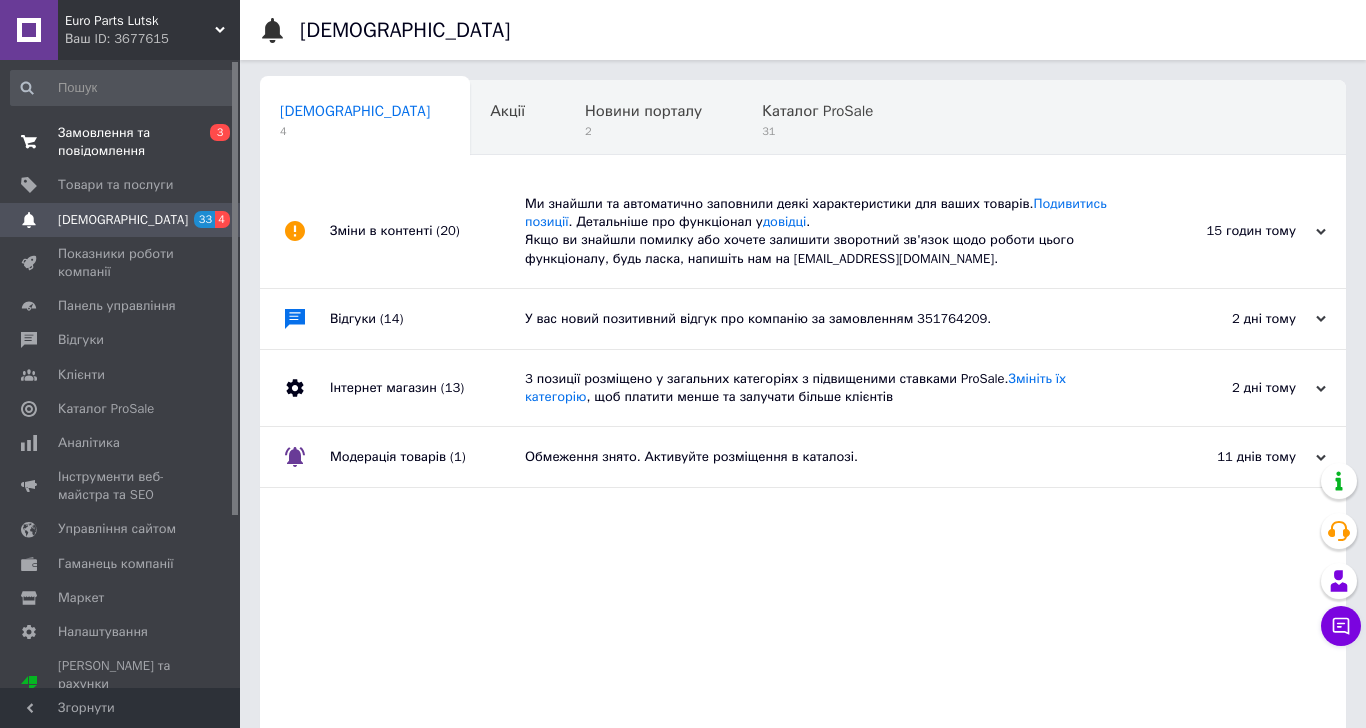 click on "Замовлення та повідомлення" at bounding box center (121, 142) 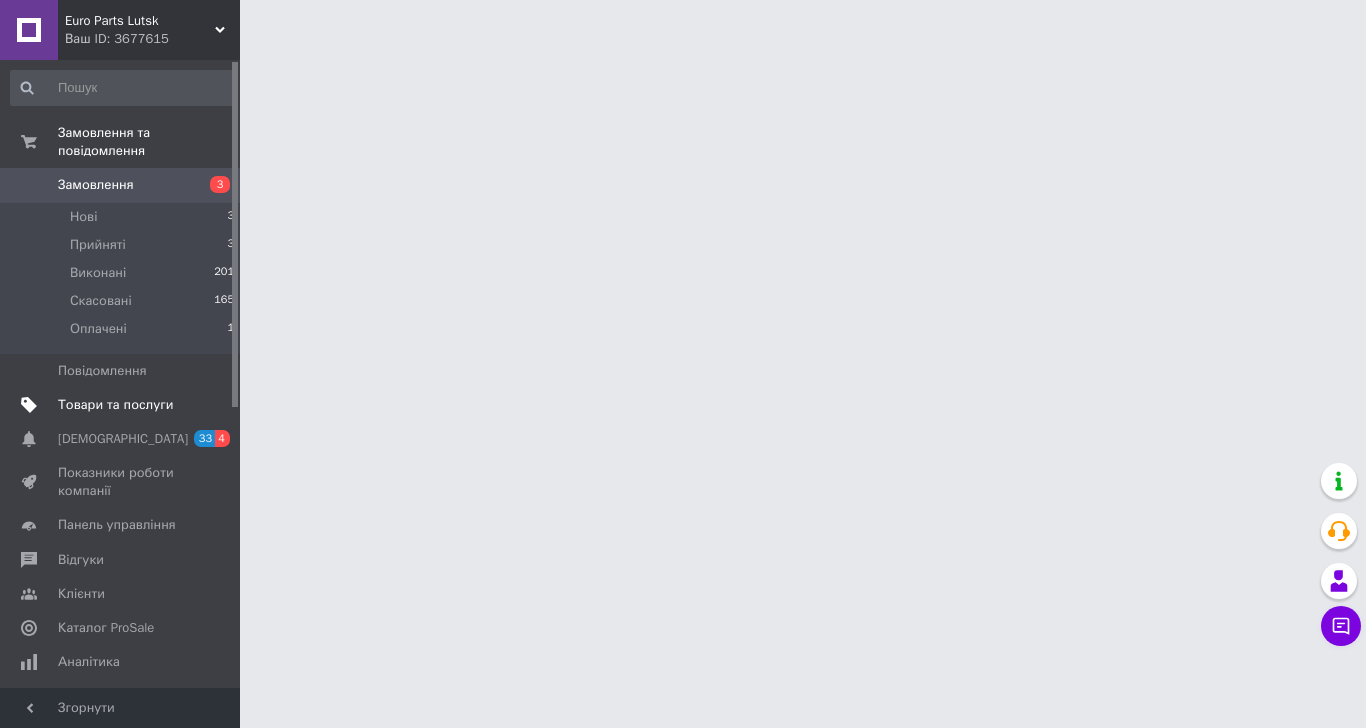 click on "Товари та послуги" at bounding box center [115, 405] 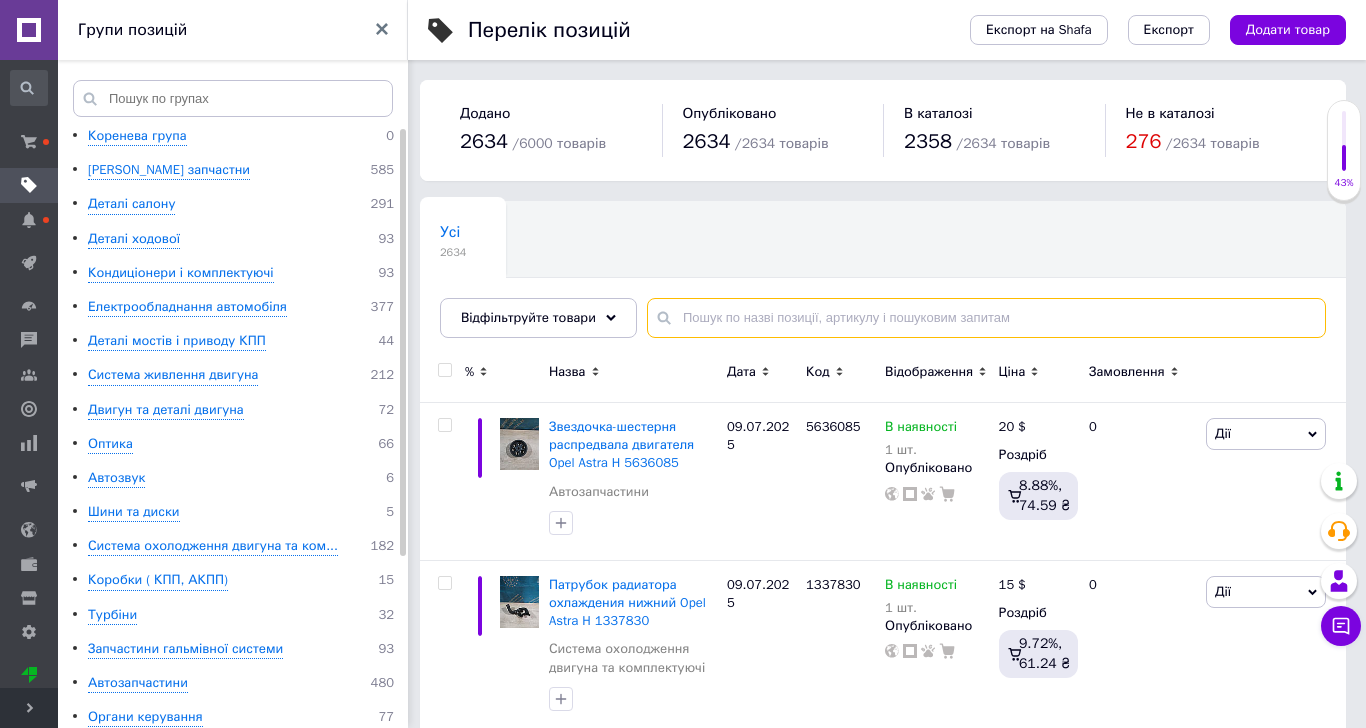 paste on "7G9Q6K682BB" 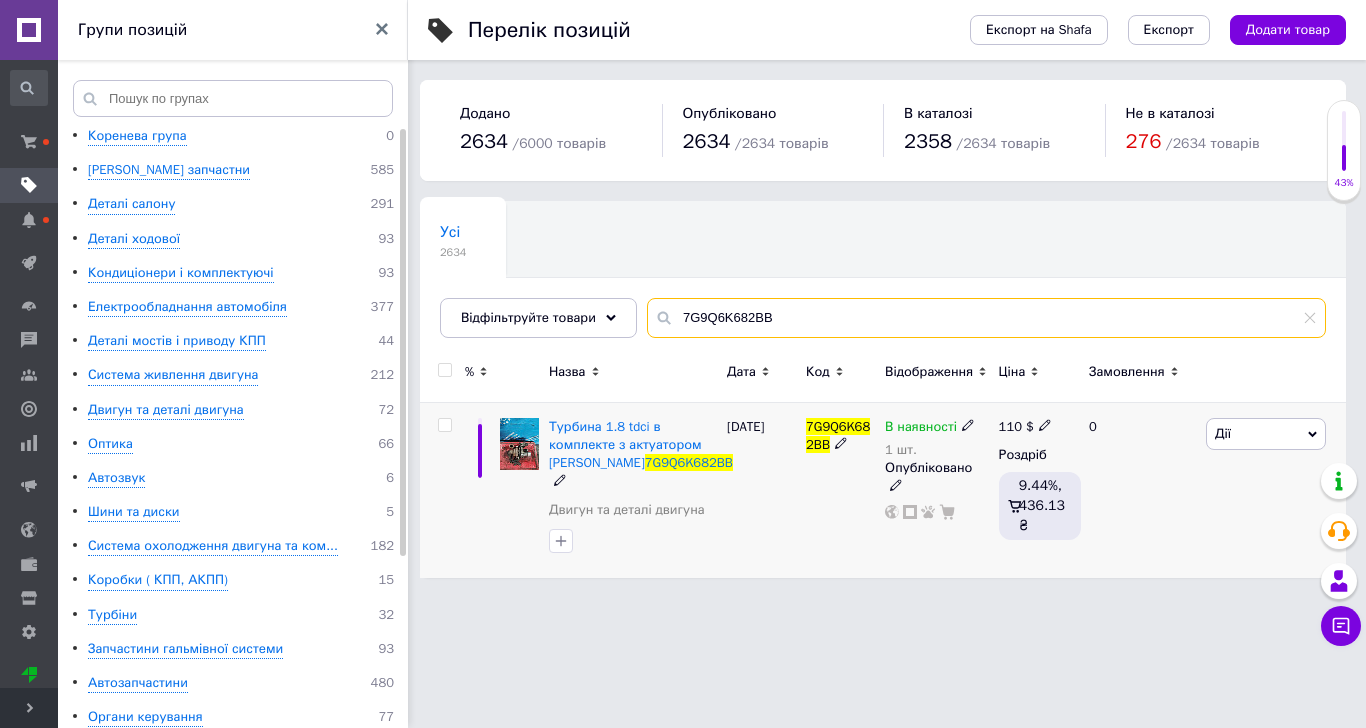 type on "7G9Q6K682BB" 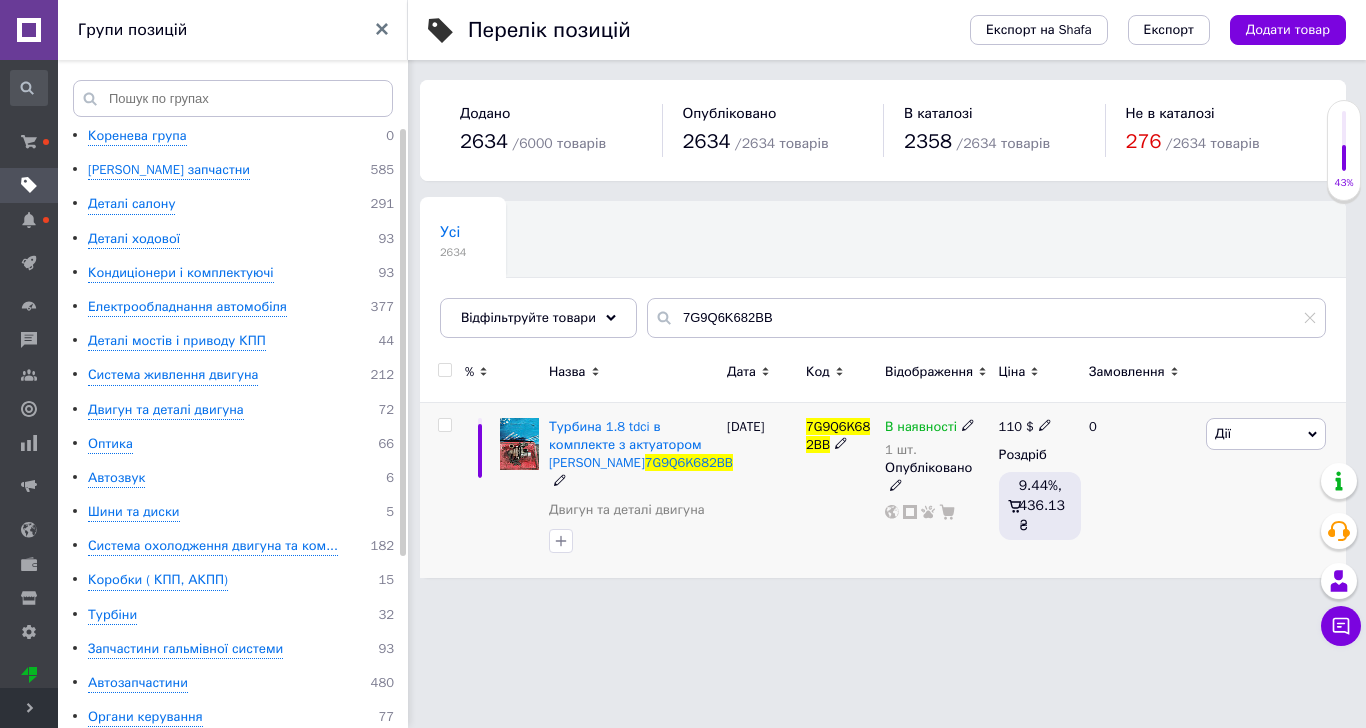 click on "В наявності" at bounding box center [930, 427] 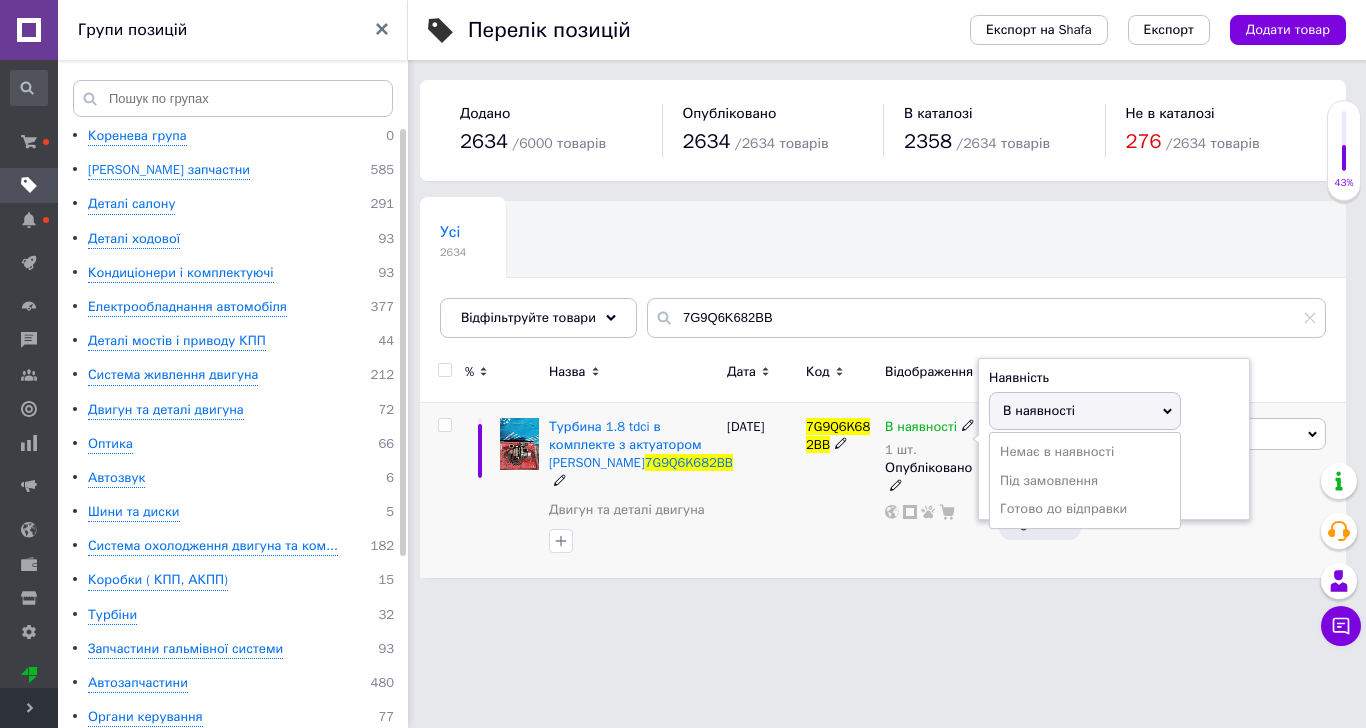 click 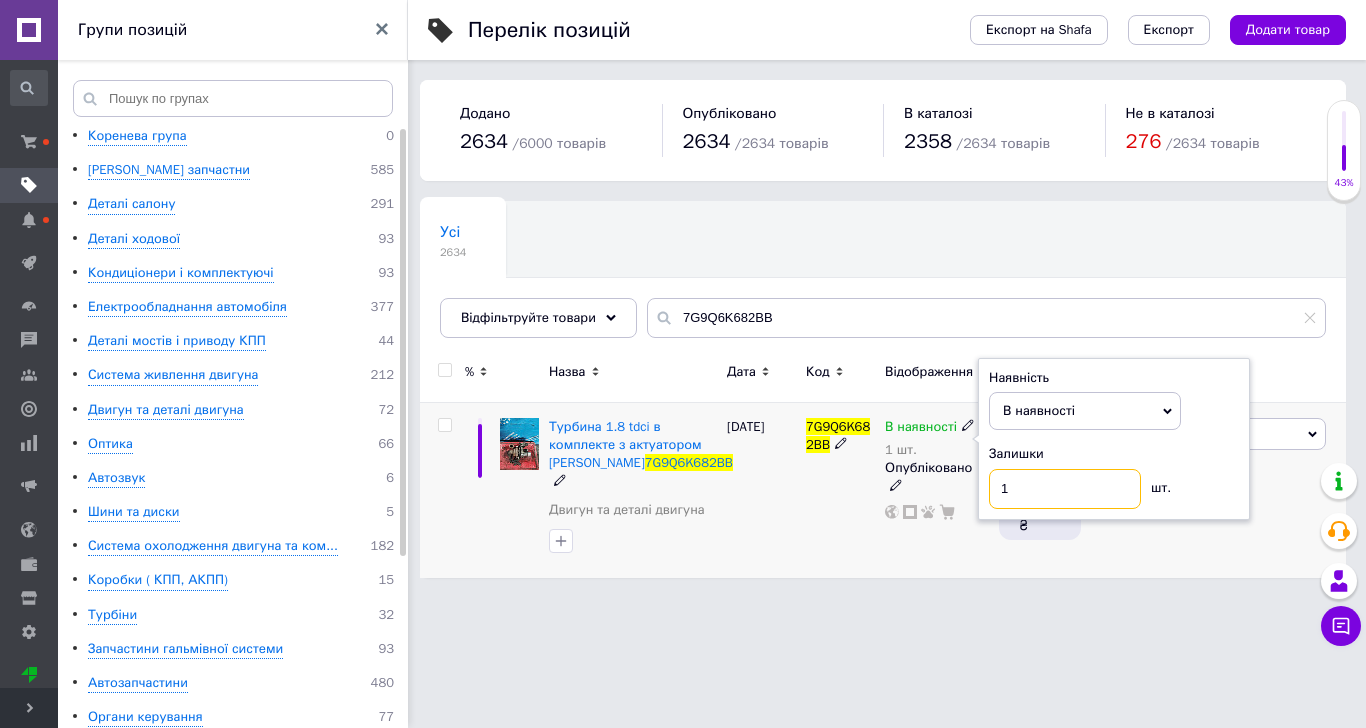 drag, startPoint x: 1016, startPoint y: 497, endPoint x: 987, endPoint y: 498, distance: 29.017237 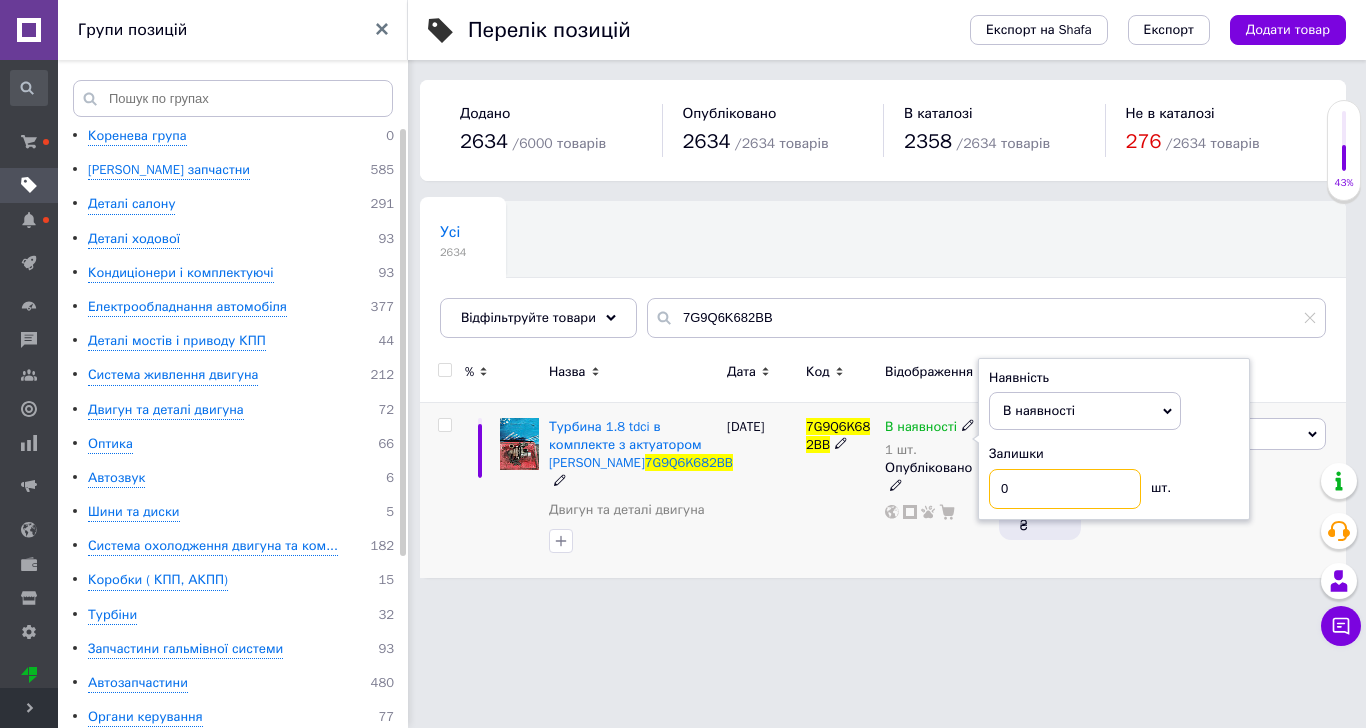 type on "0" 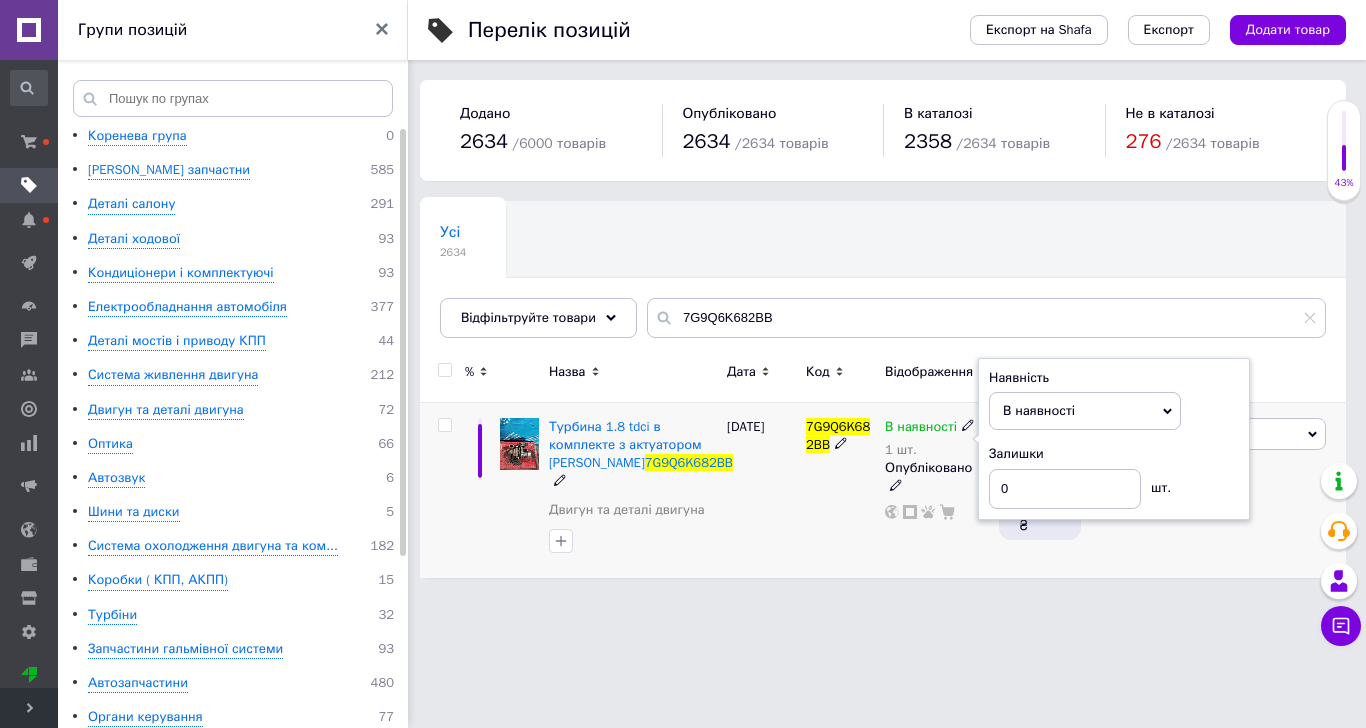 click on "В наявності" at bounding box center [1085, 411] 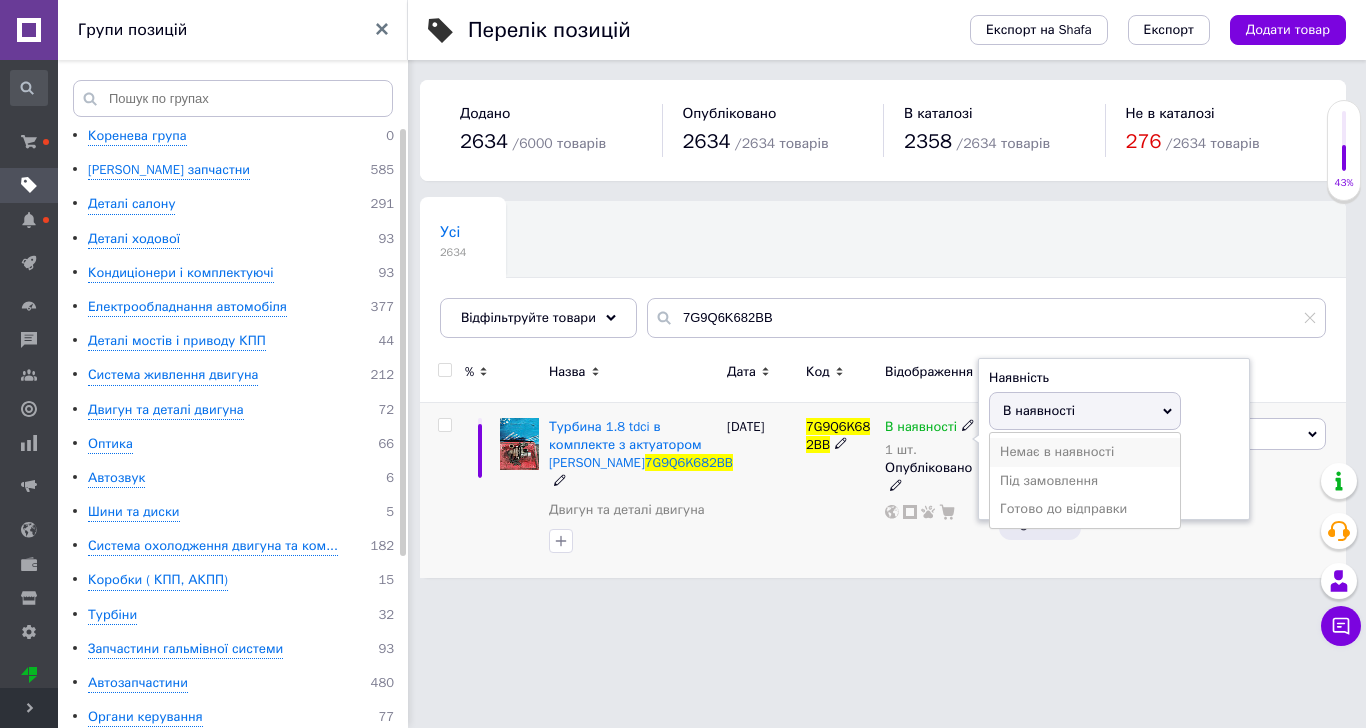 click on "Немає в наявності" at bounding box center (1085, 452) 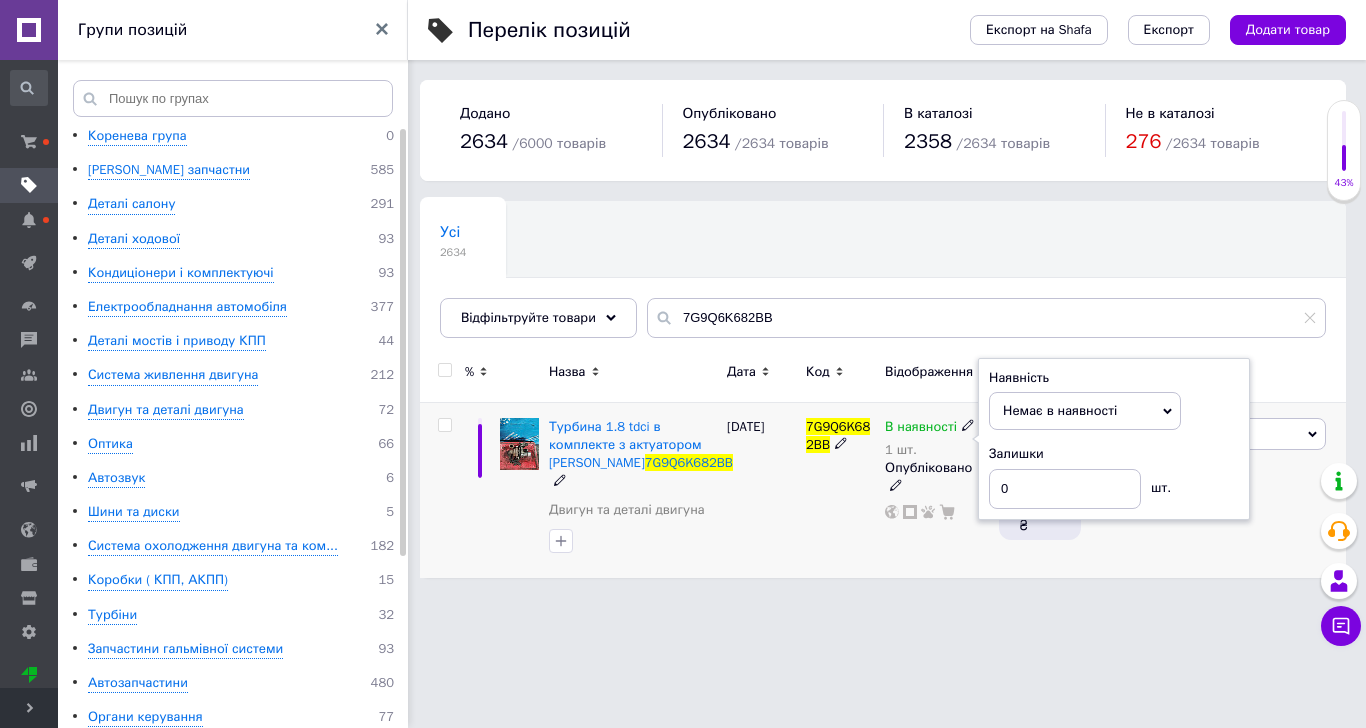 click on "В наявності 1 шт. Наявність Немає в наявності В наявності Під замовлення Готово до відправки Залишки 0 шт. Опубліковано" at bounding box center (937, 490) 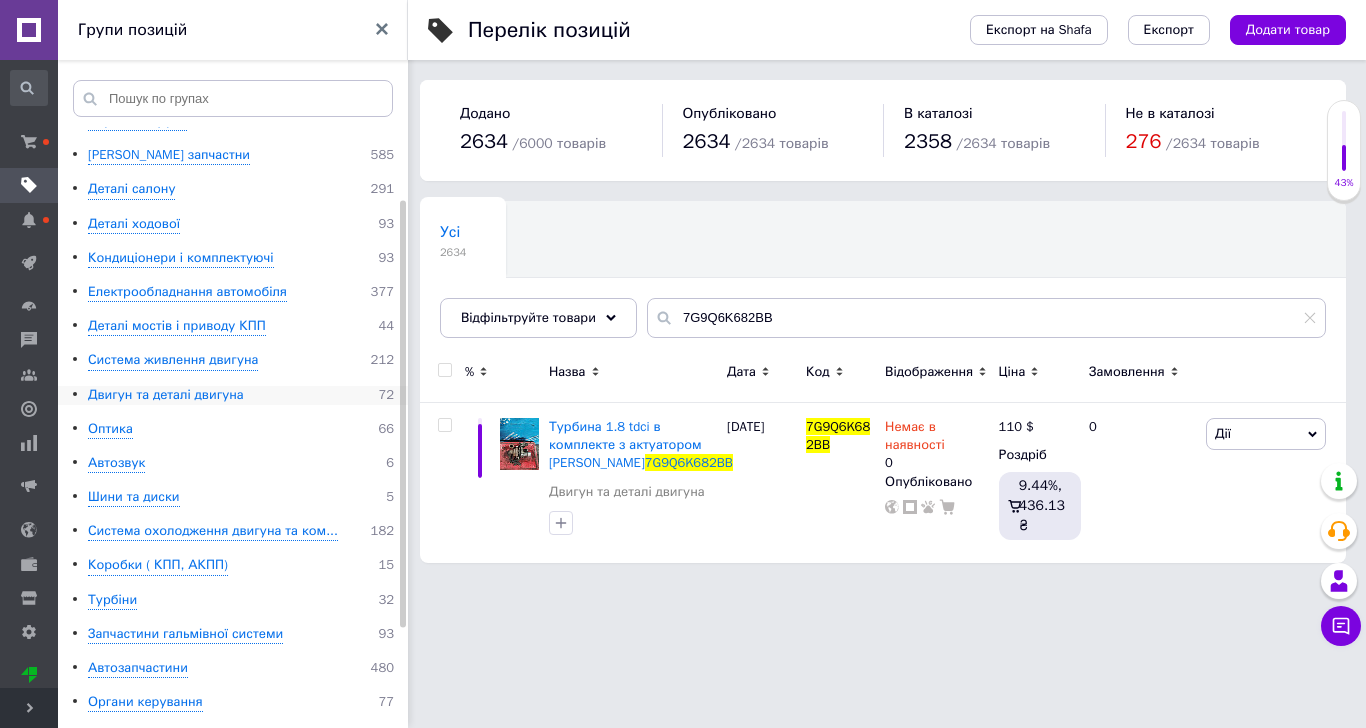 scroll, scrollTop: 101, scrollLeft: 0, axis: vertical 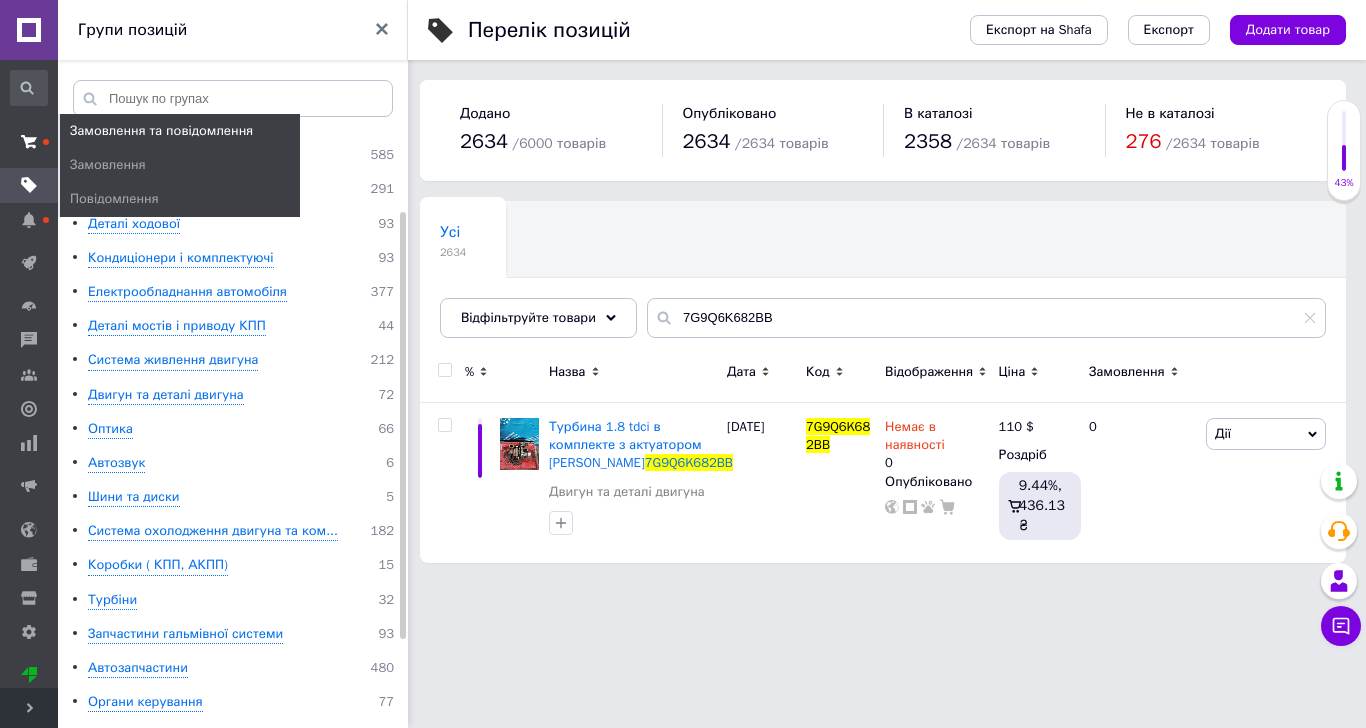 click 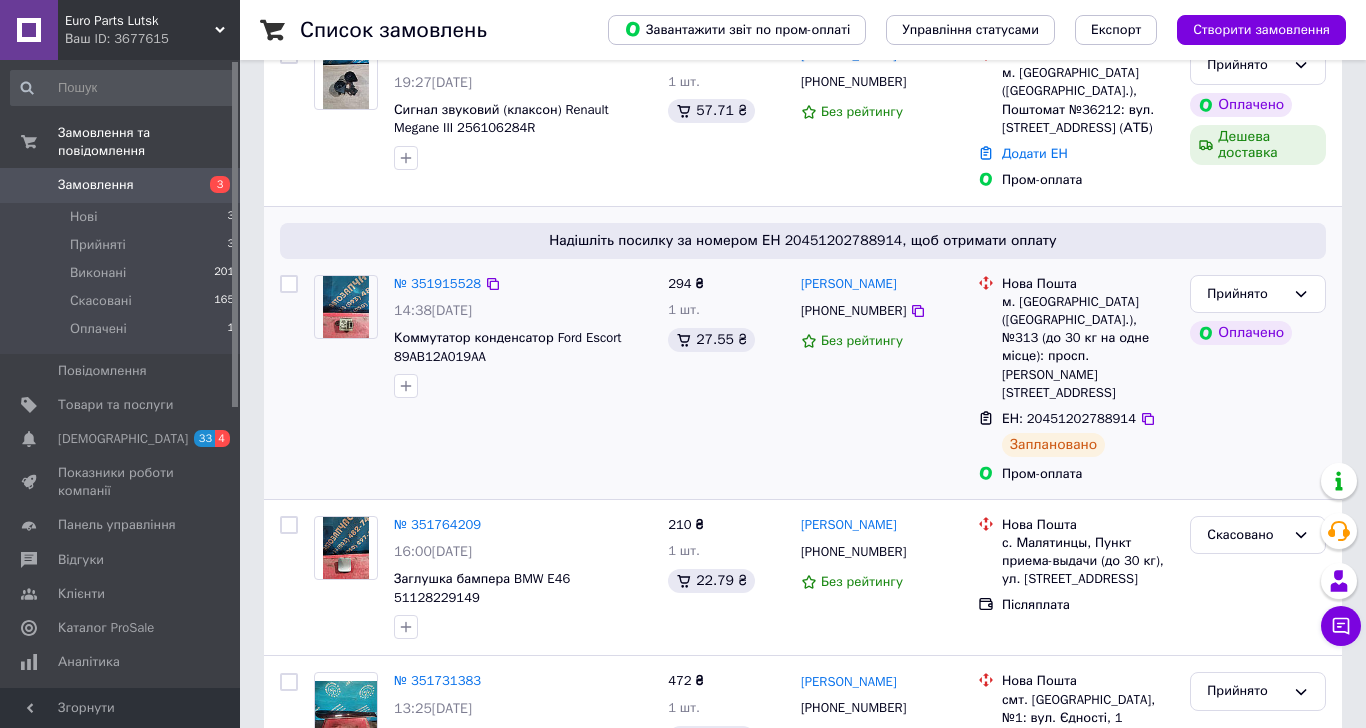 scroll, scrollTop: 400, scrollLeft: 0, axis: vertical 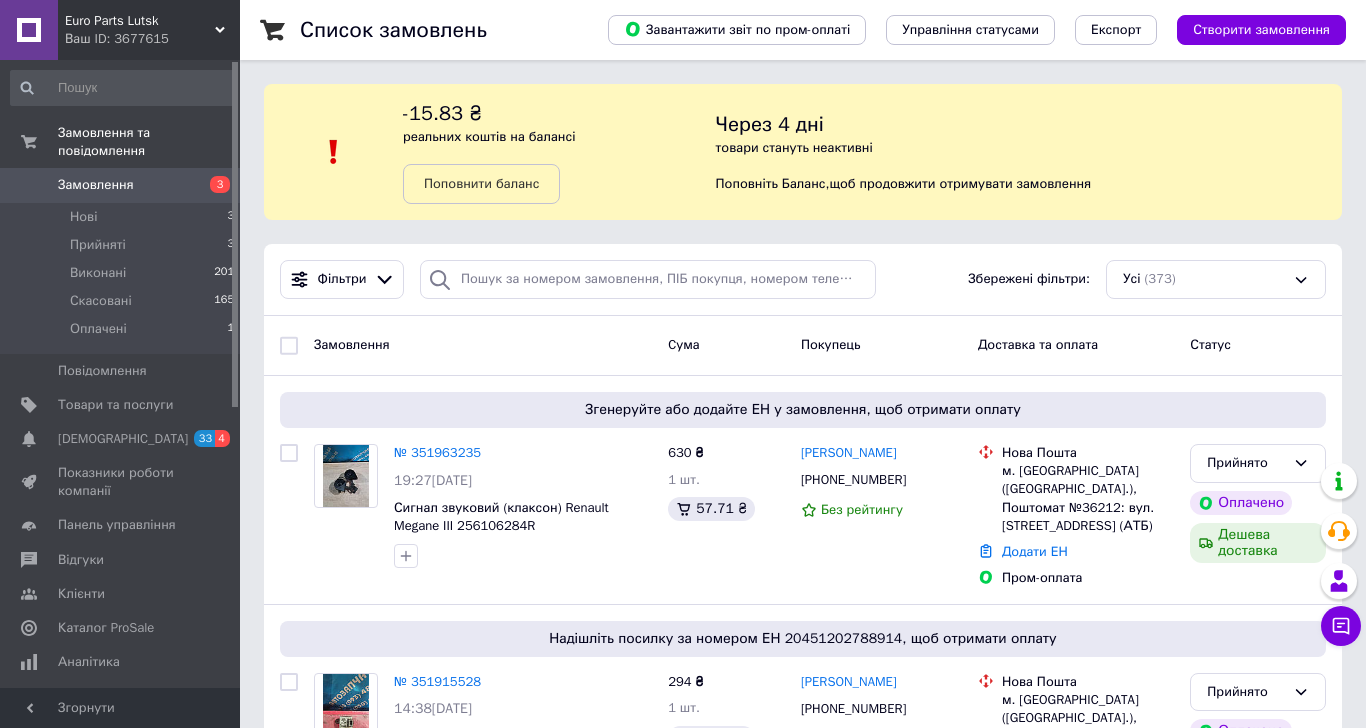 click on "3" at bounding box center [212, 185] 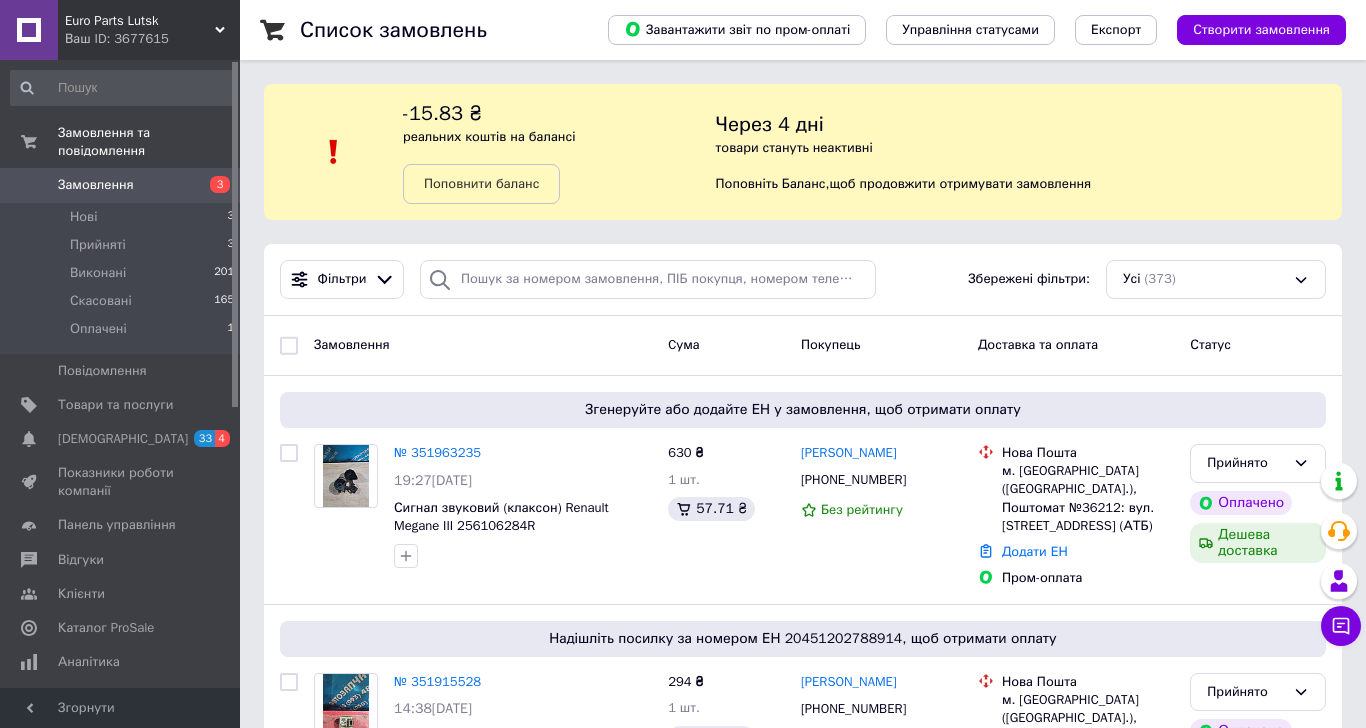 click on "Замовлення" at bounding box center [96, 185] 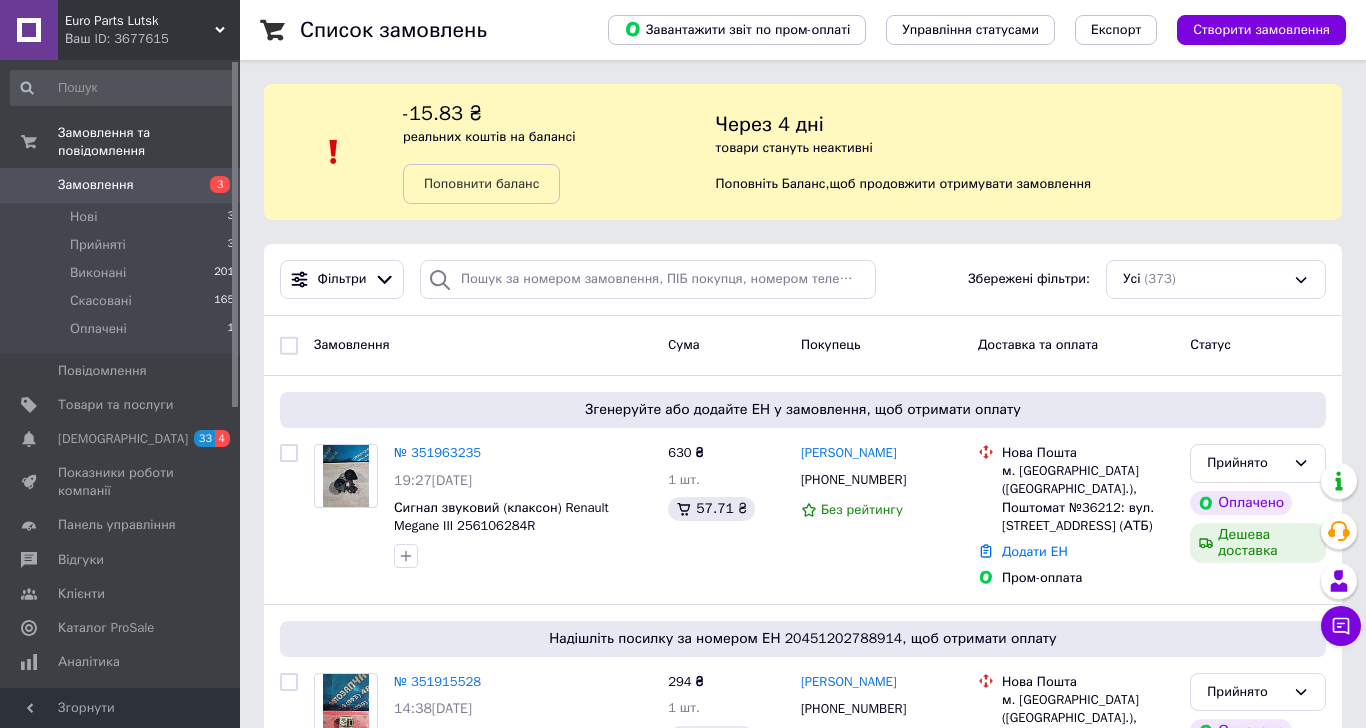 click on "Замовлення" at bounding box center (121, 185) 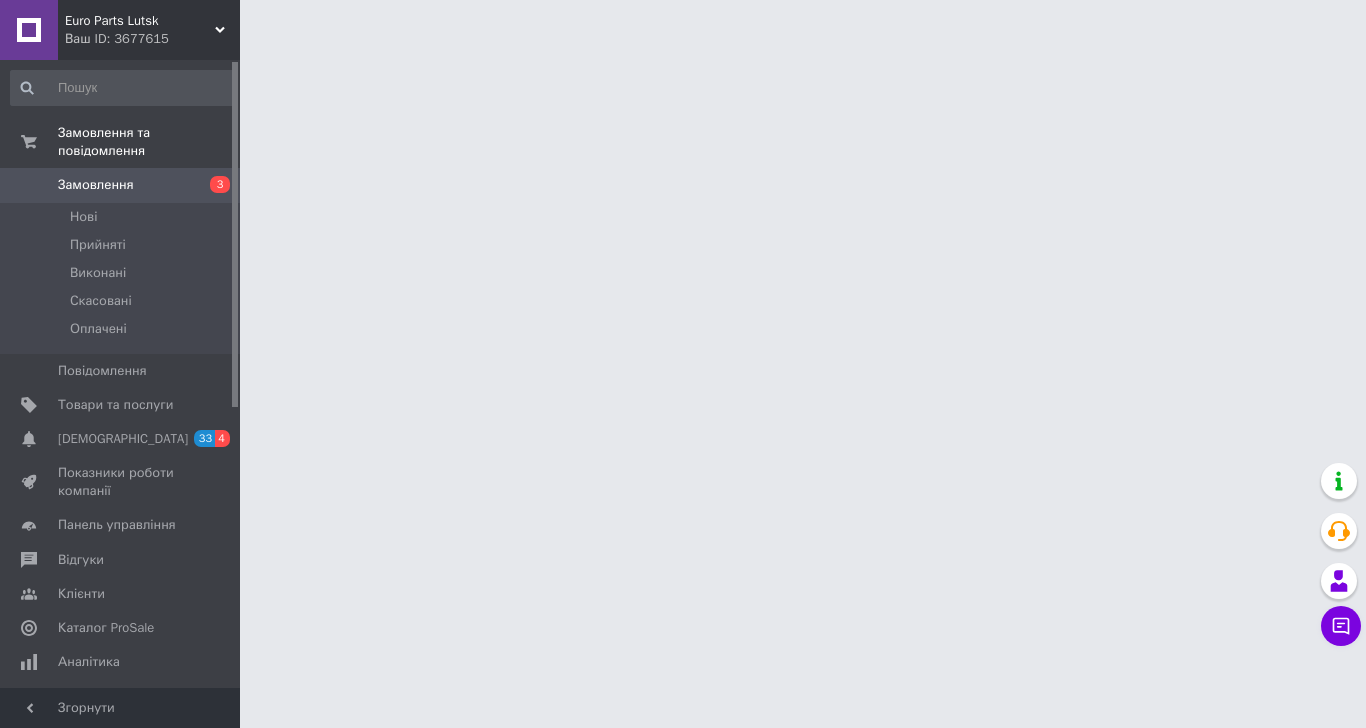 scroll, scrollTop: 0, scrollLeft: 0, axis: both 